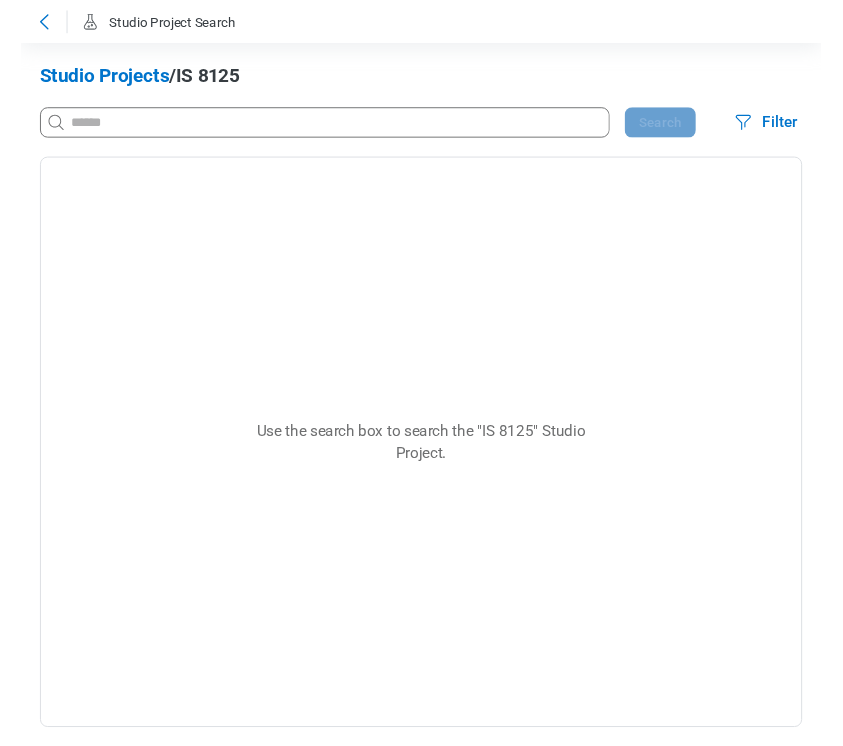 scroll, scrollTop: 0, scrollLeft: 0, axis: both 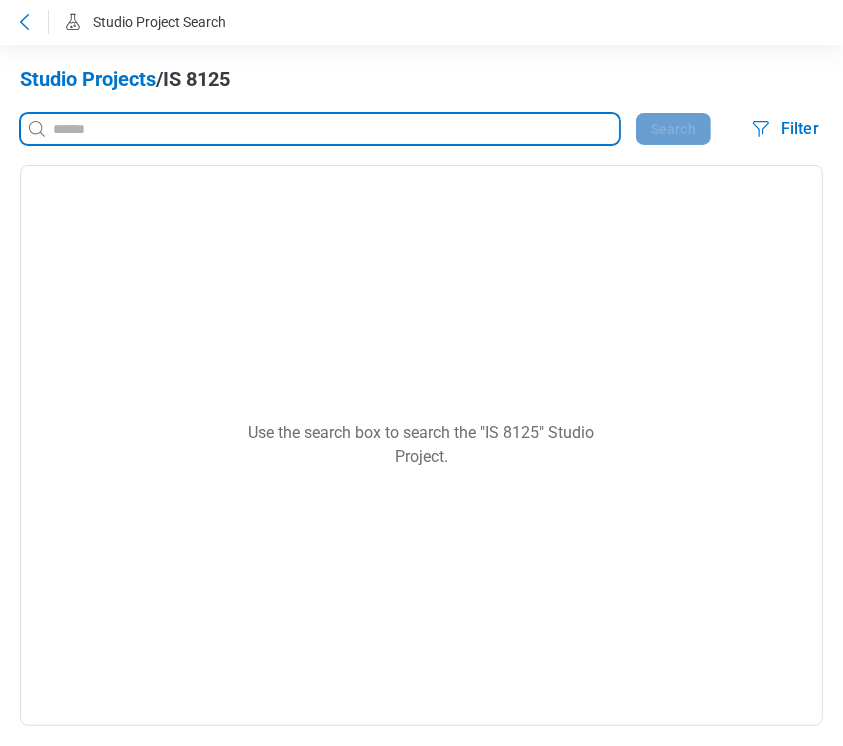 click at bounding box center (334, 129) 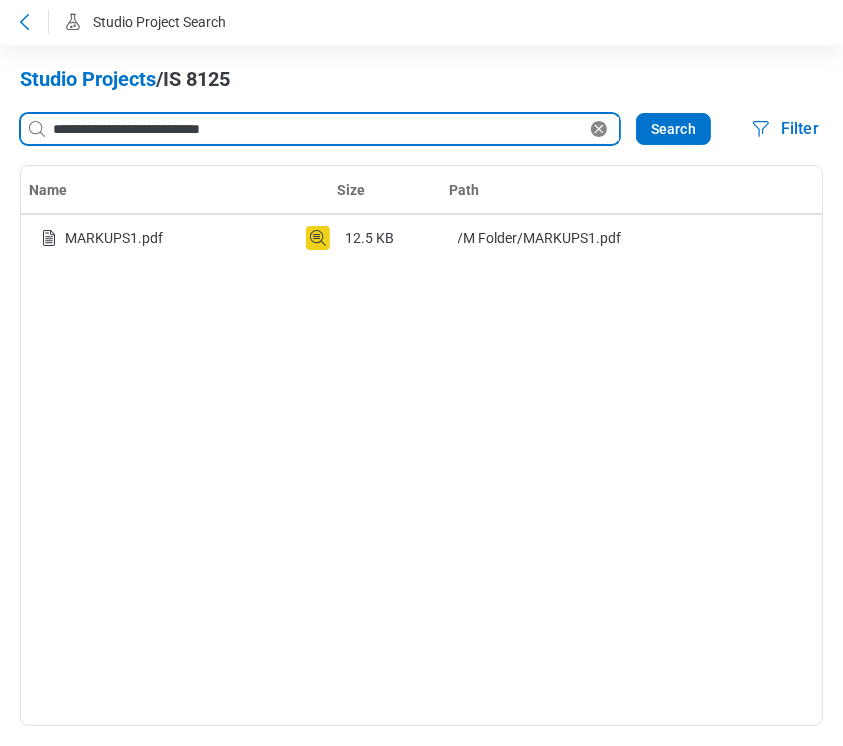 drag, startPoint x: 257, startPoint y: 129, endPoint x: 21, endPoint y: 106, distance: 237.11812 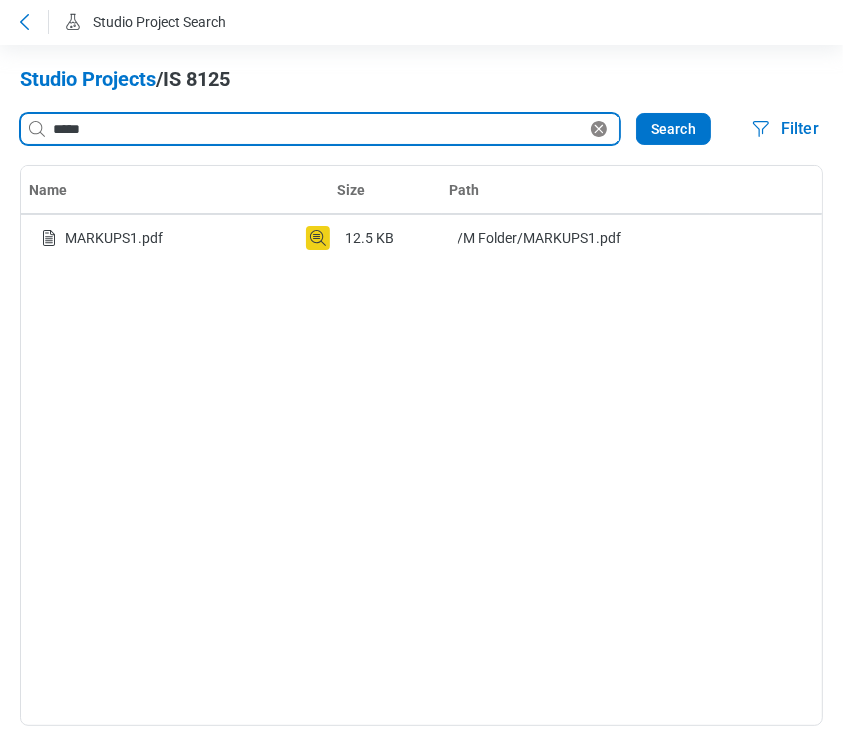 click on "*****" at bounding box center (318, 129) 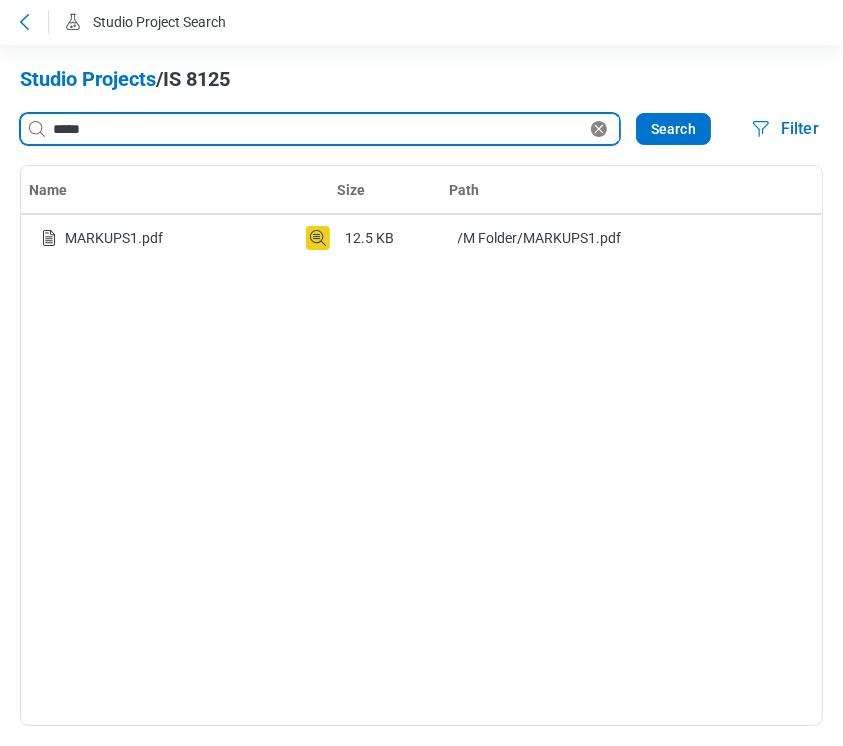 type on "*****" 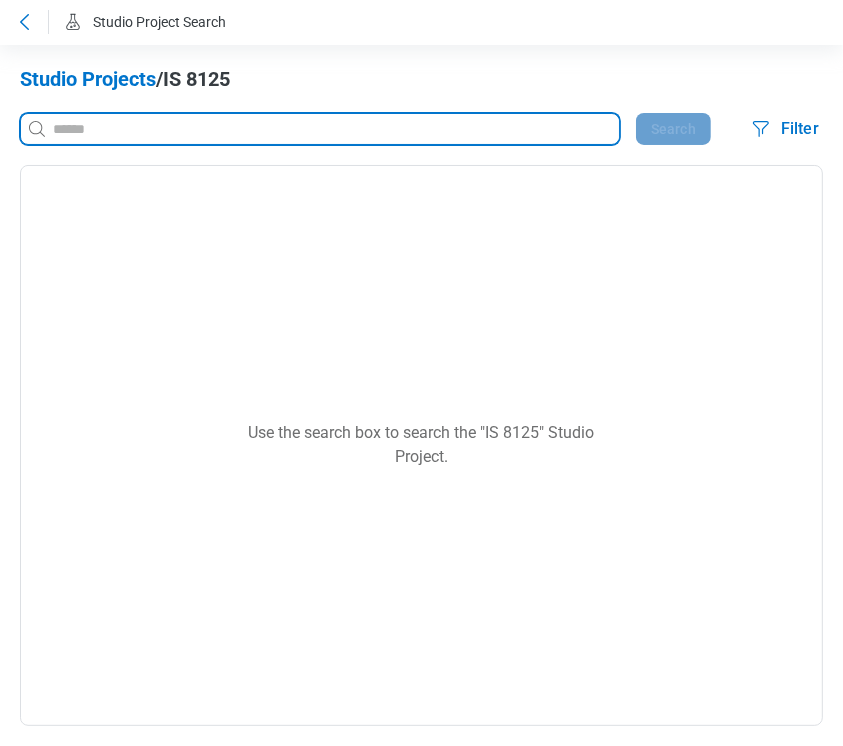 click at bounding box center (334, 129) 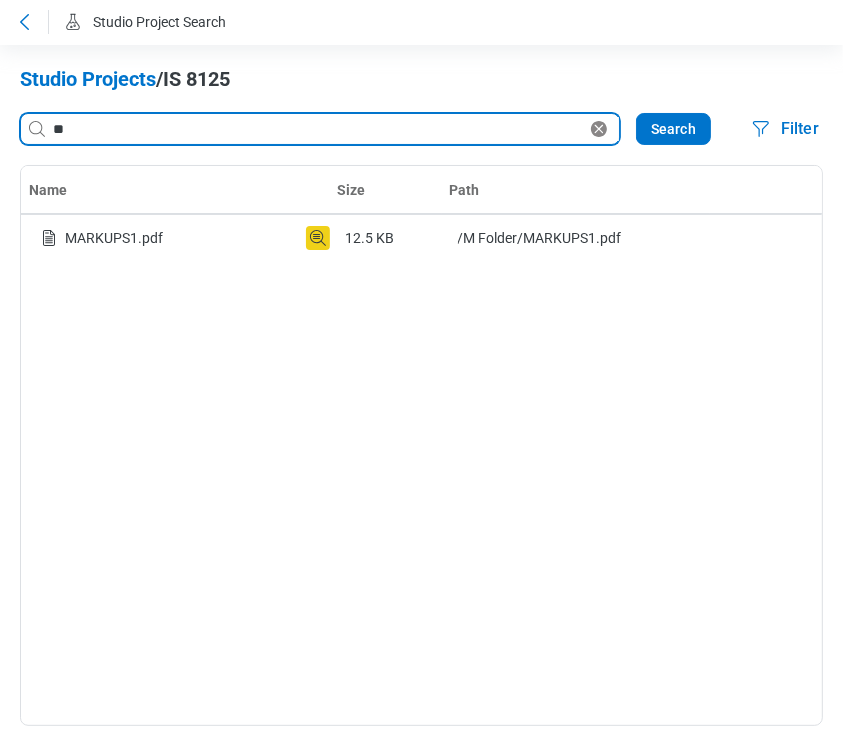 type on "*" 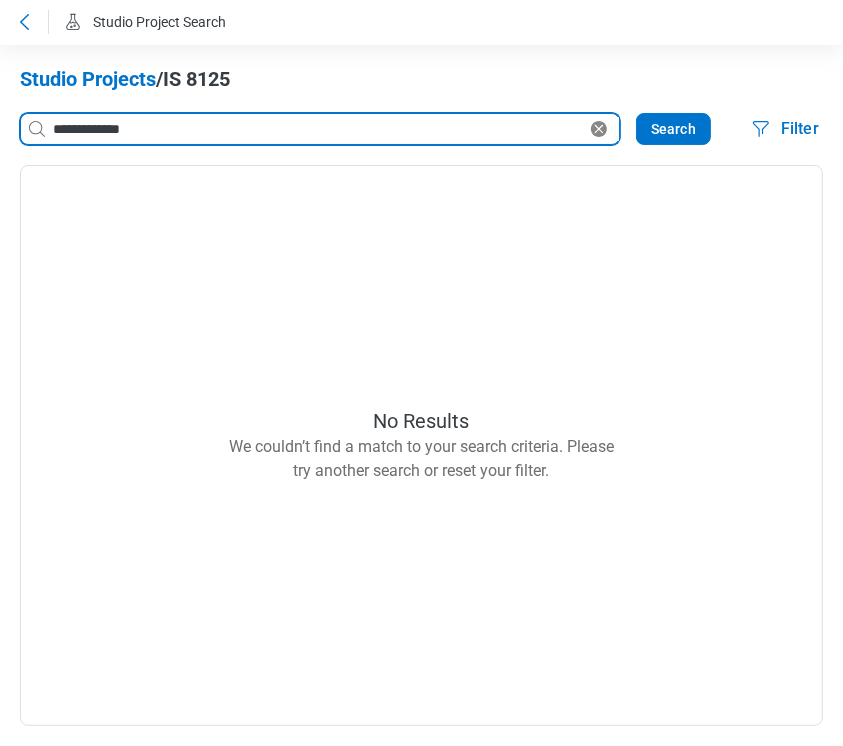 click on "**********" at bounding box center (318, 129) 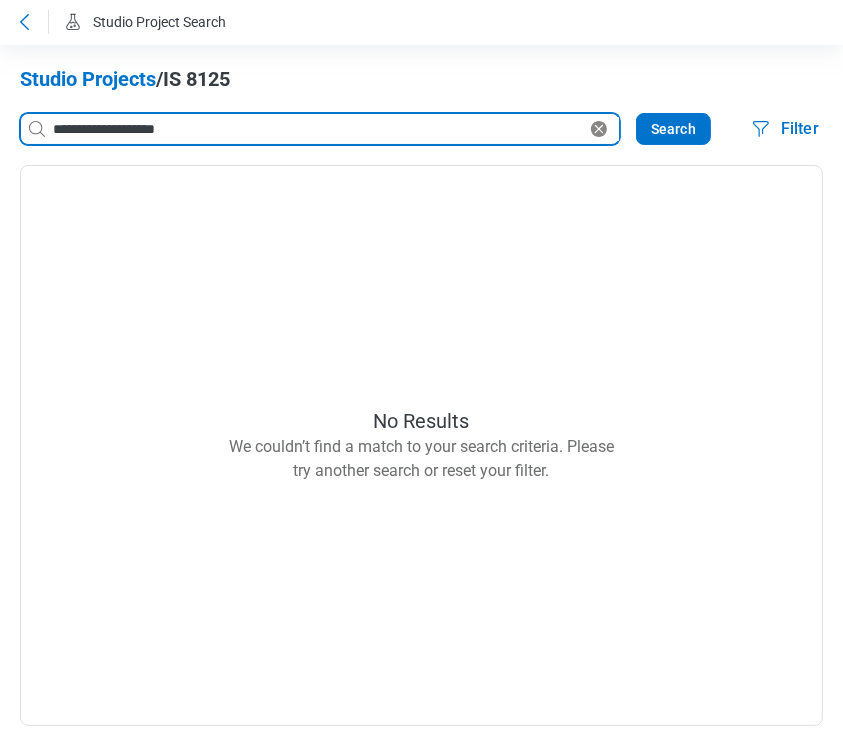 type on "**********" 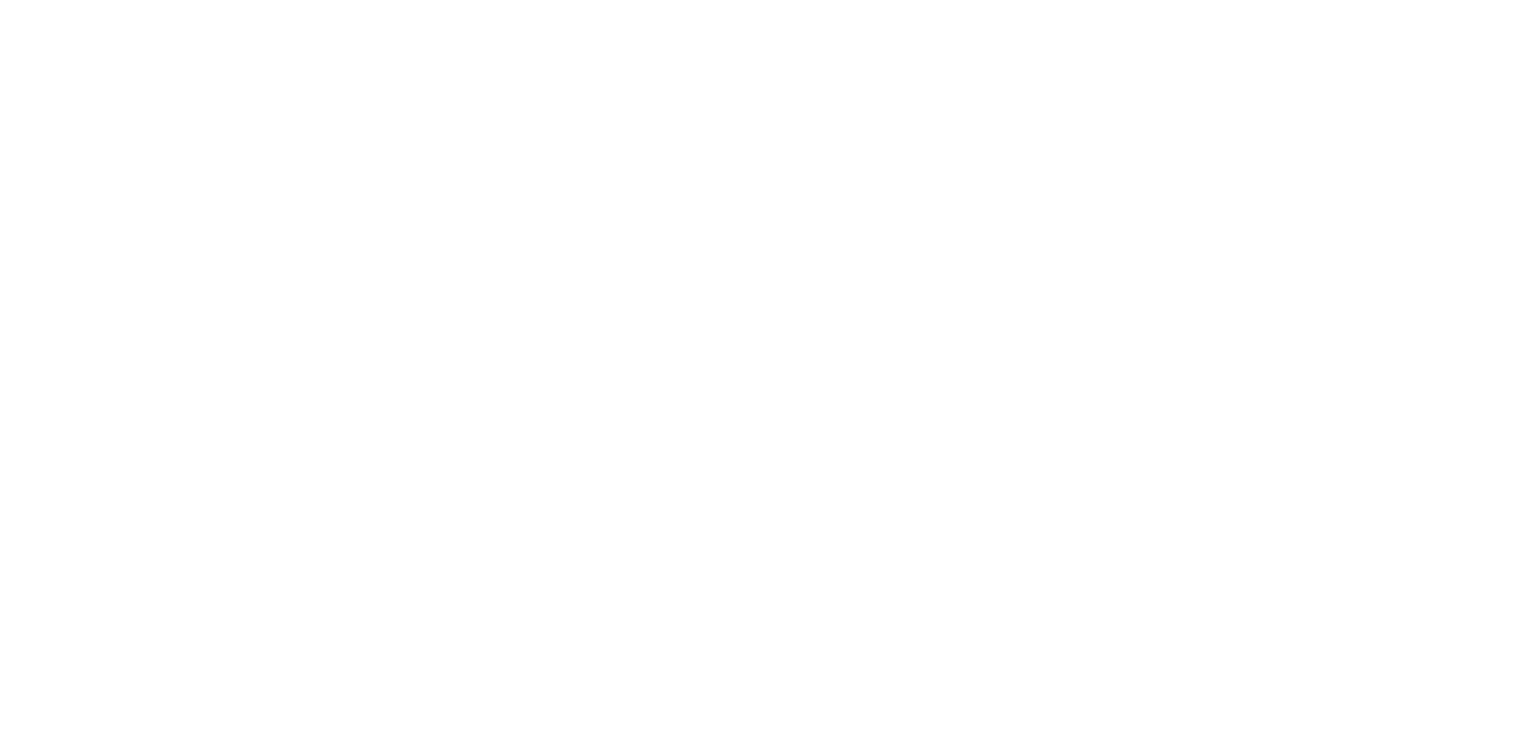 scroll, scrollTop: 0, scrollLeft: 0, axis: both 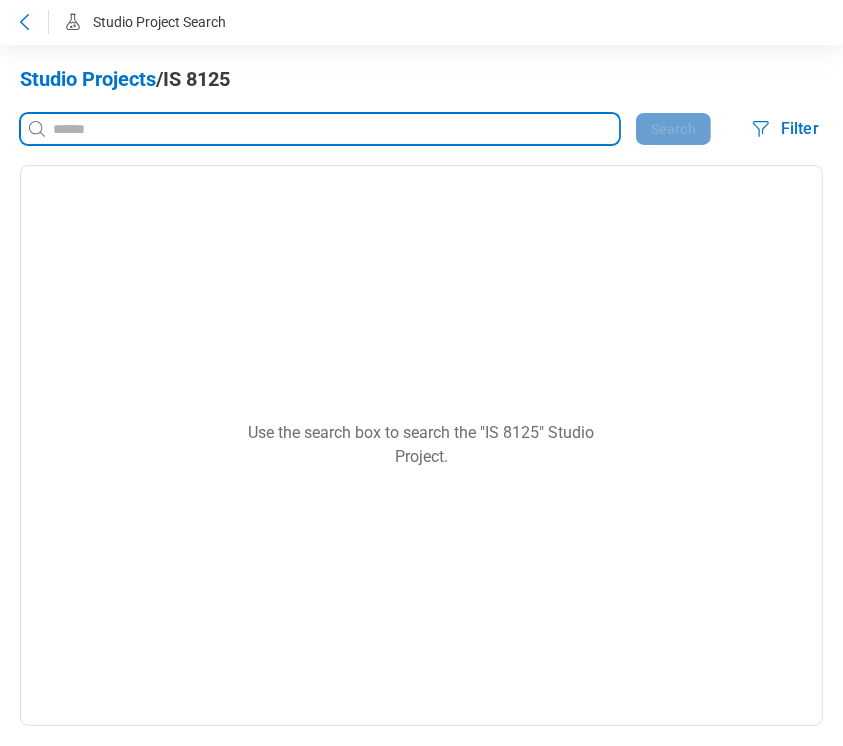 click at bounding box center [334, 129] 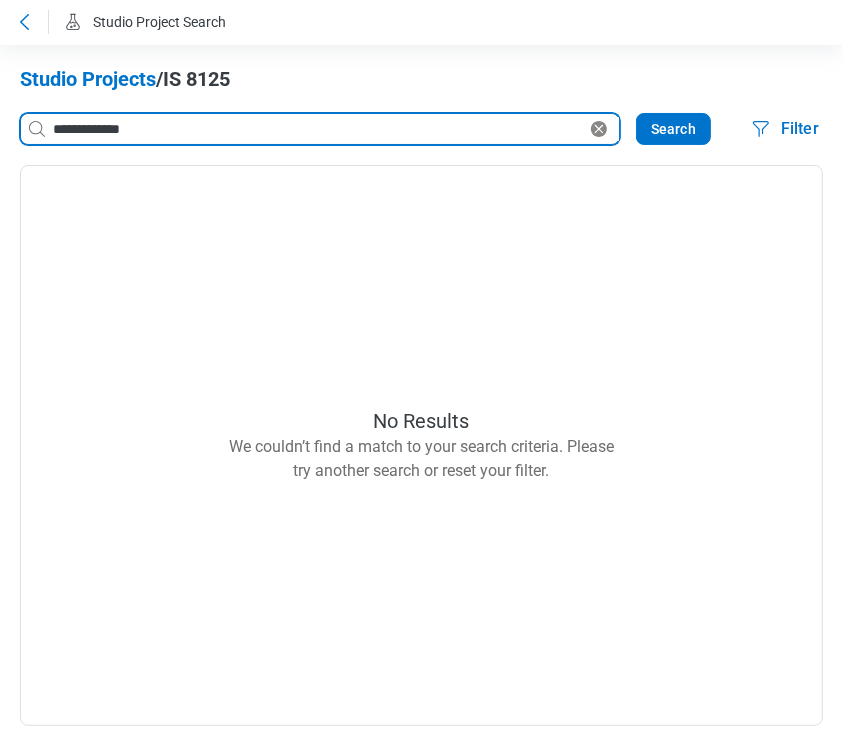 click on "**********" at bounding box center (318, 129) 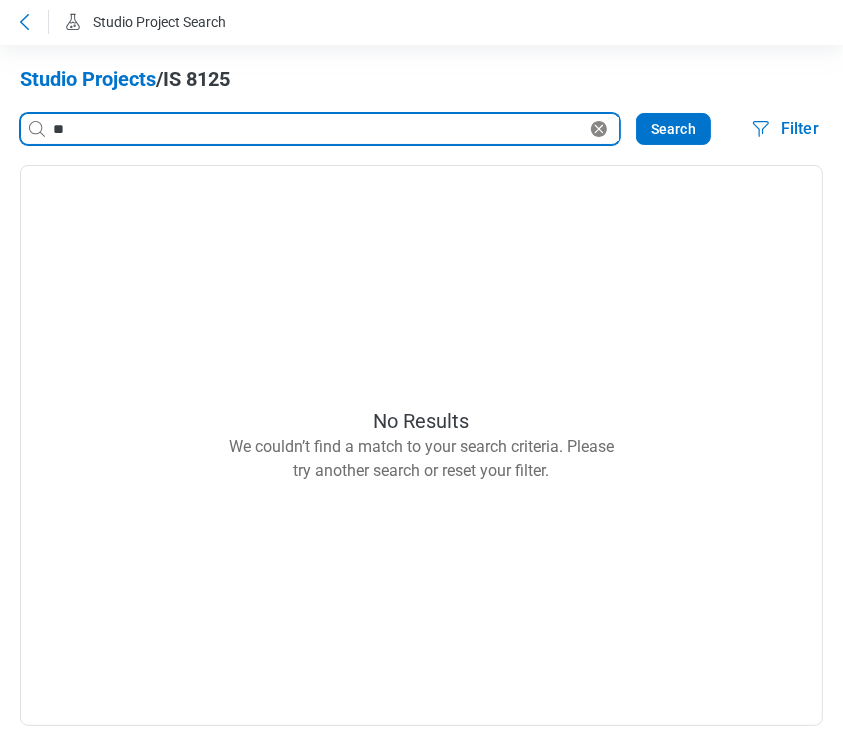 type on "*" 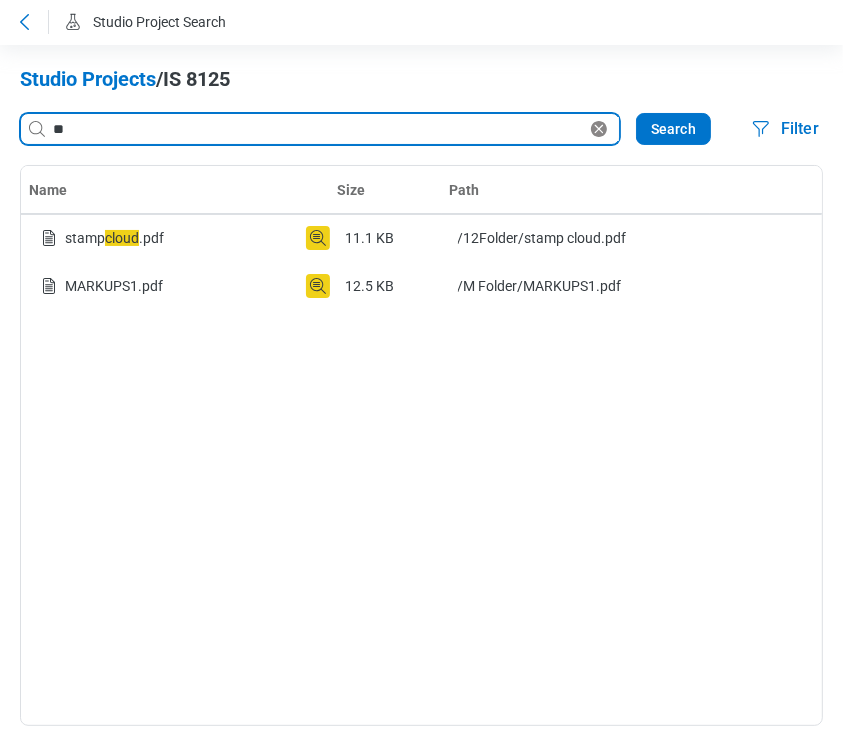 type on "*" 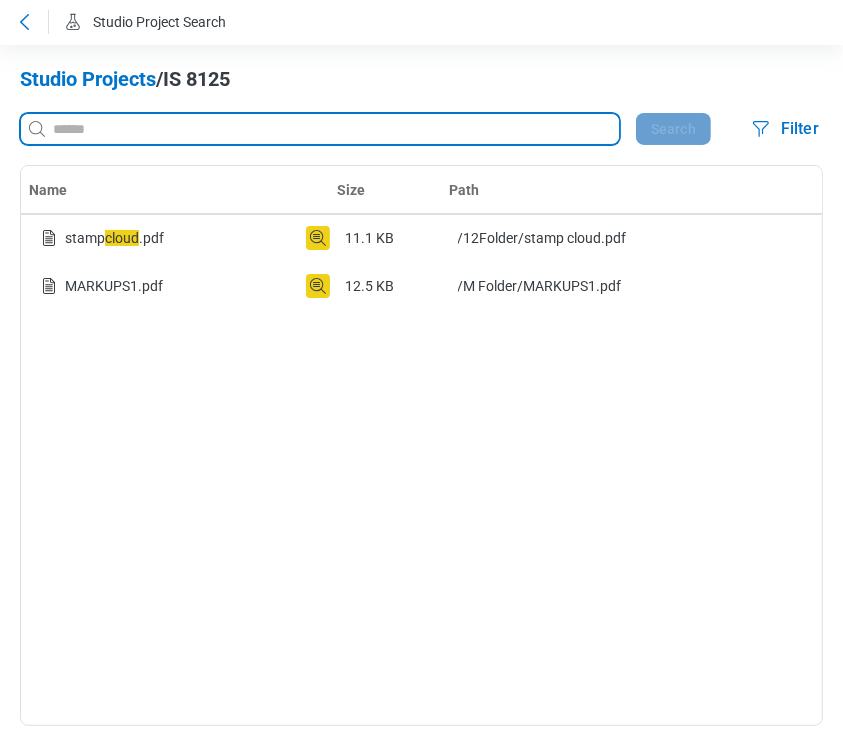 click at bounding box center (334, 129) 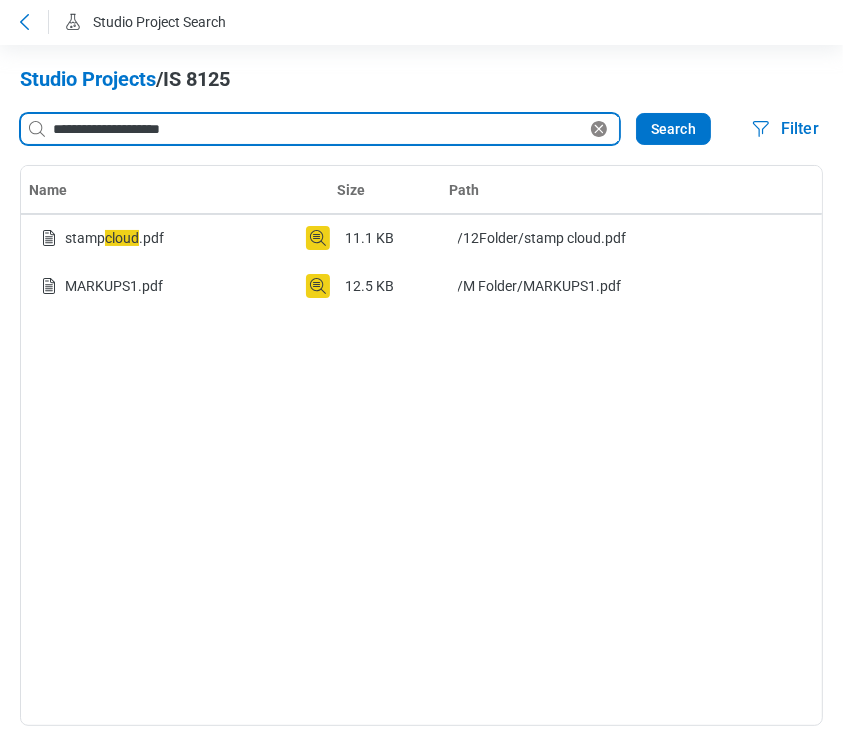 type on "**********" 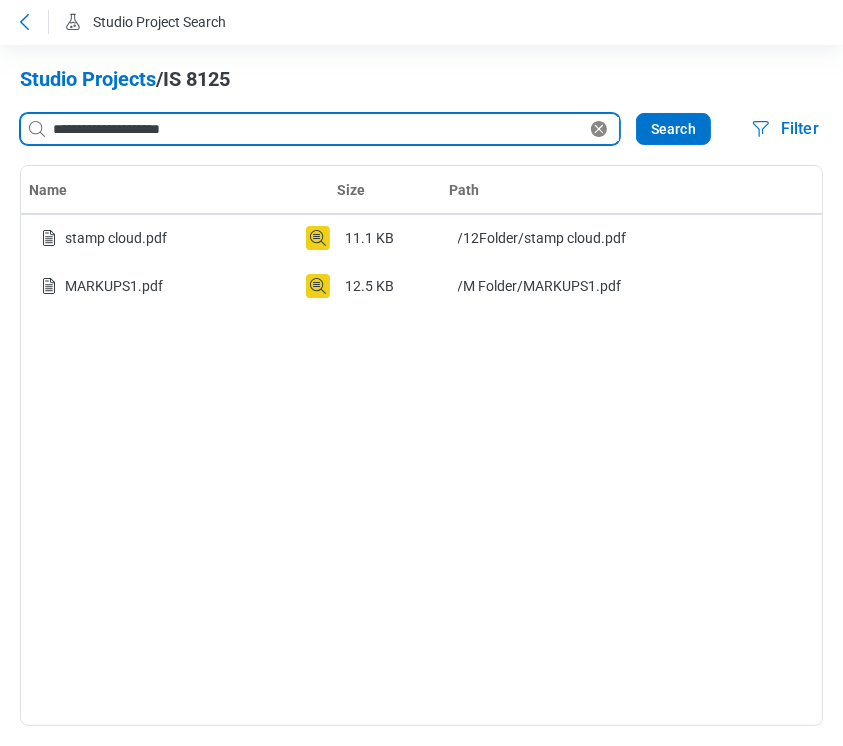 click 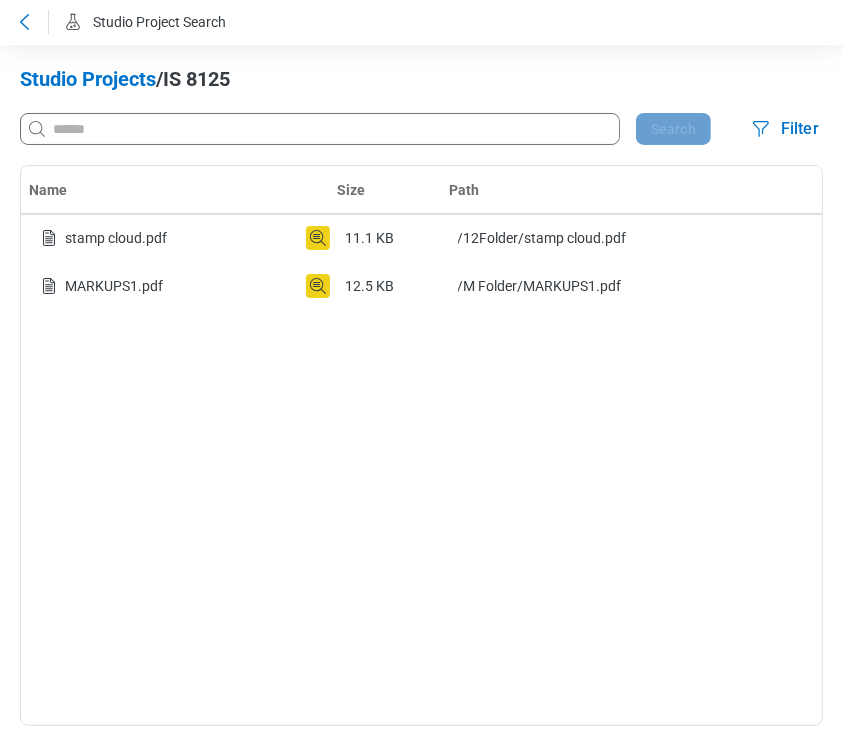 click on "Filter" at bounding box center [800, 129] 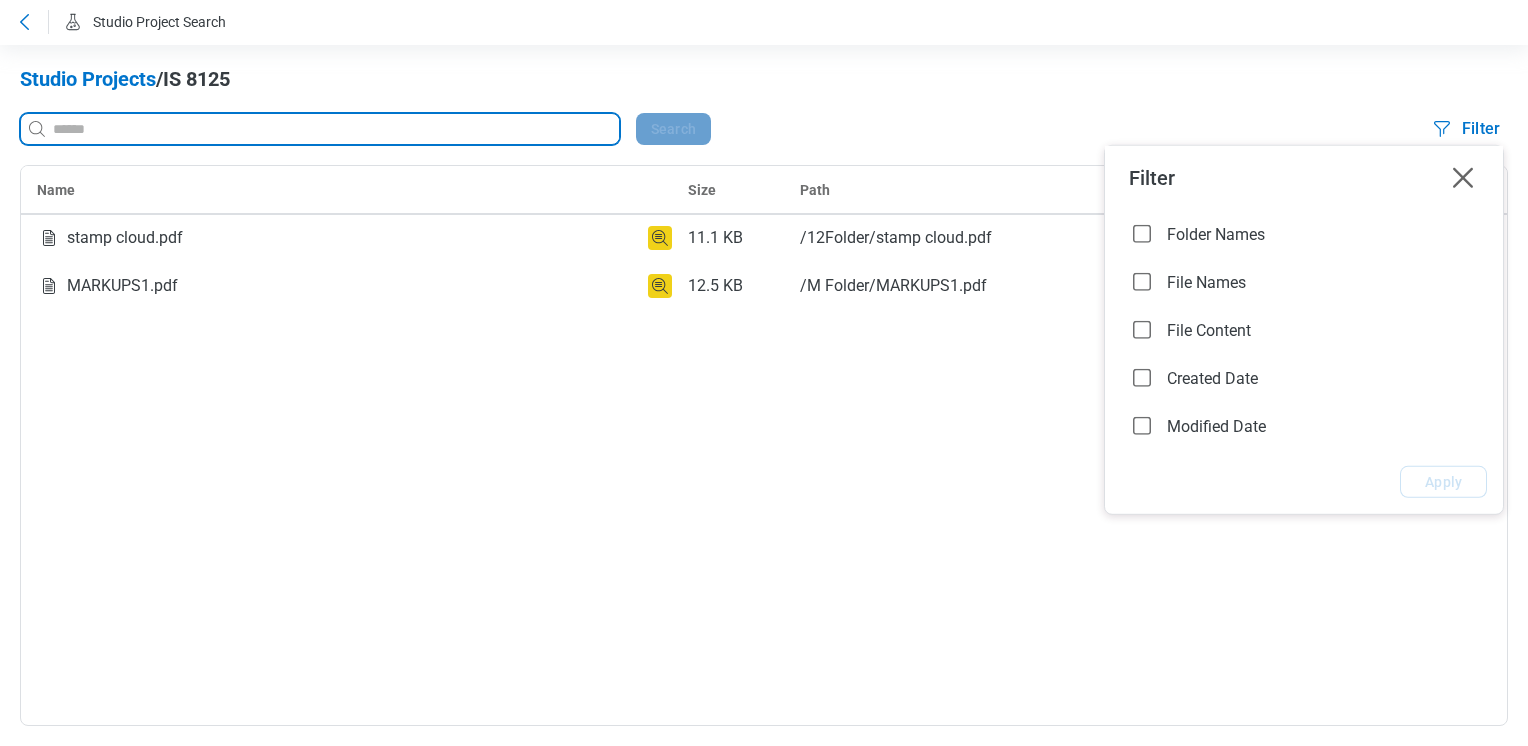 click at bounding box center [334, 129] 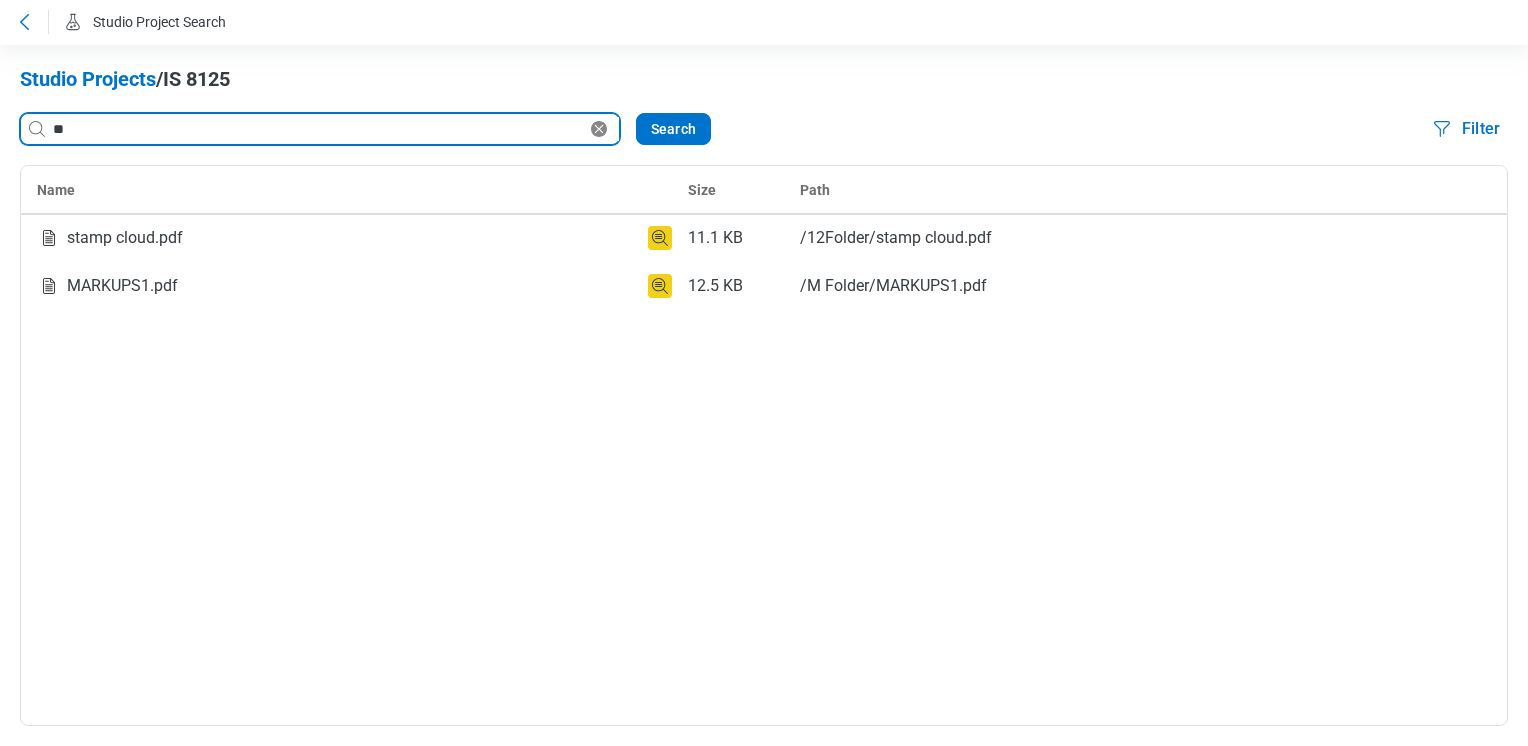 type on "*" 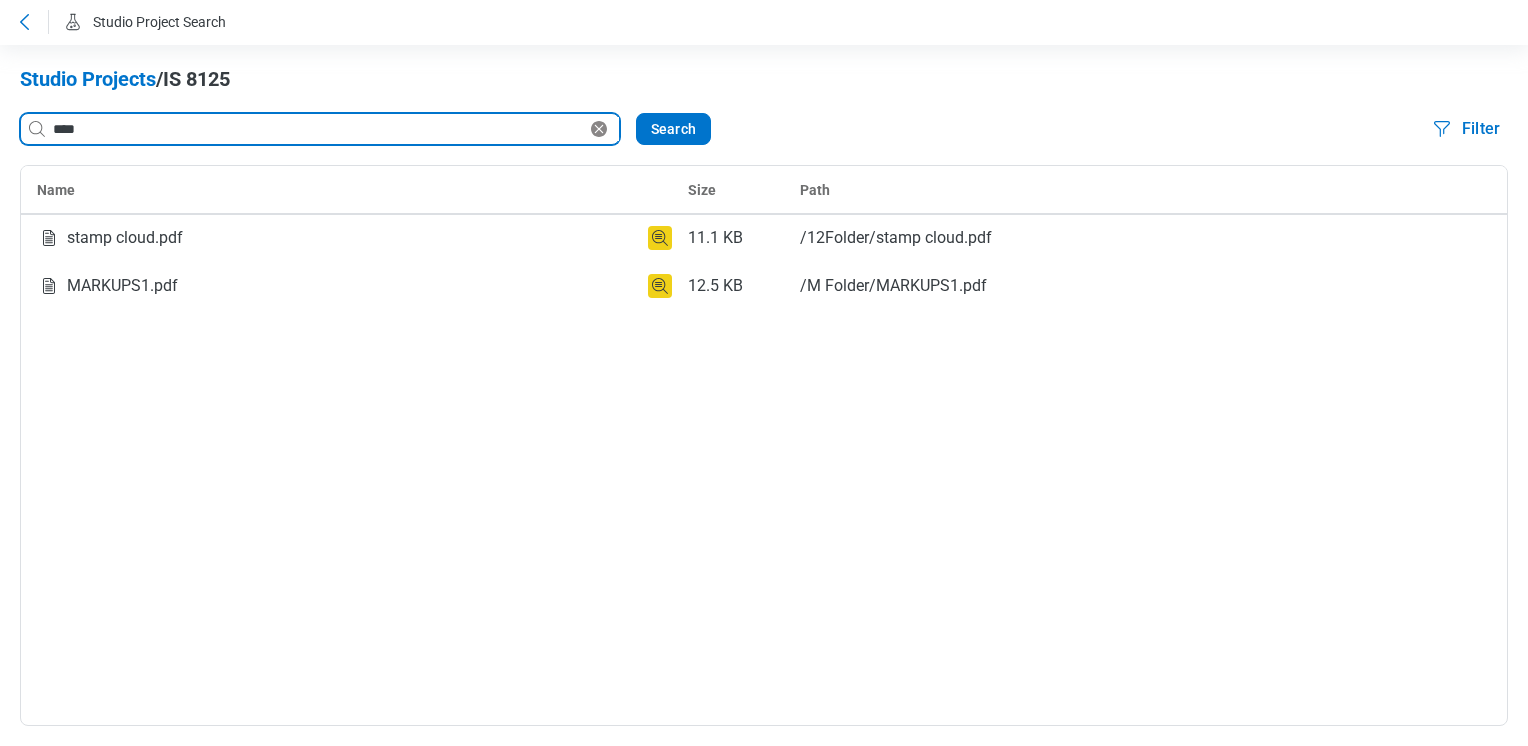 type on "****" 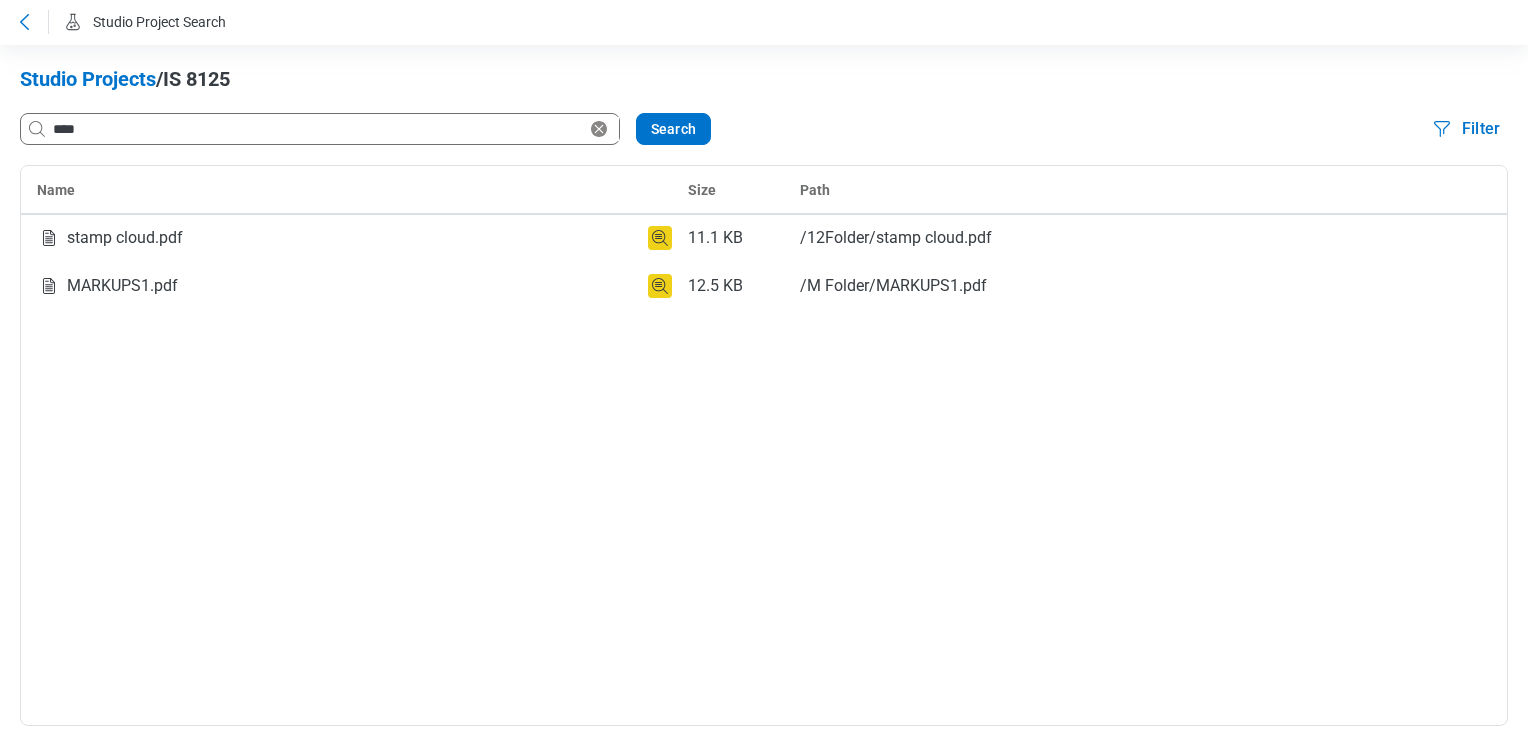 click on "Filter" at bounding box center (1481, 129) 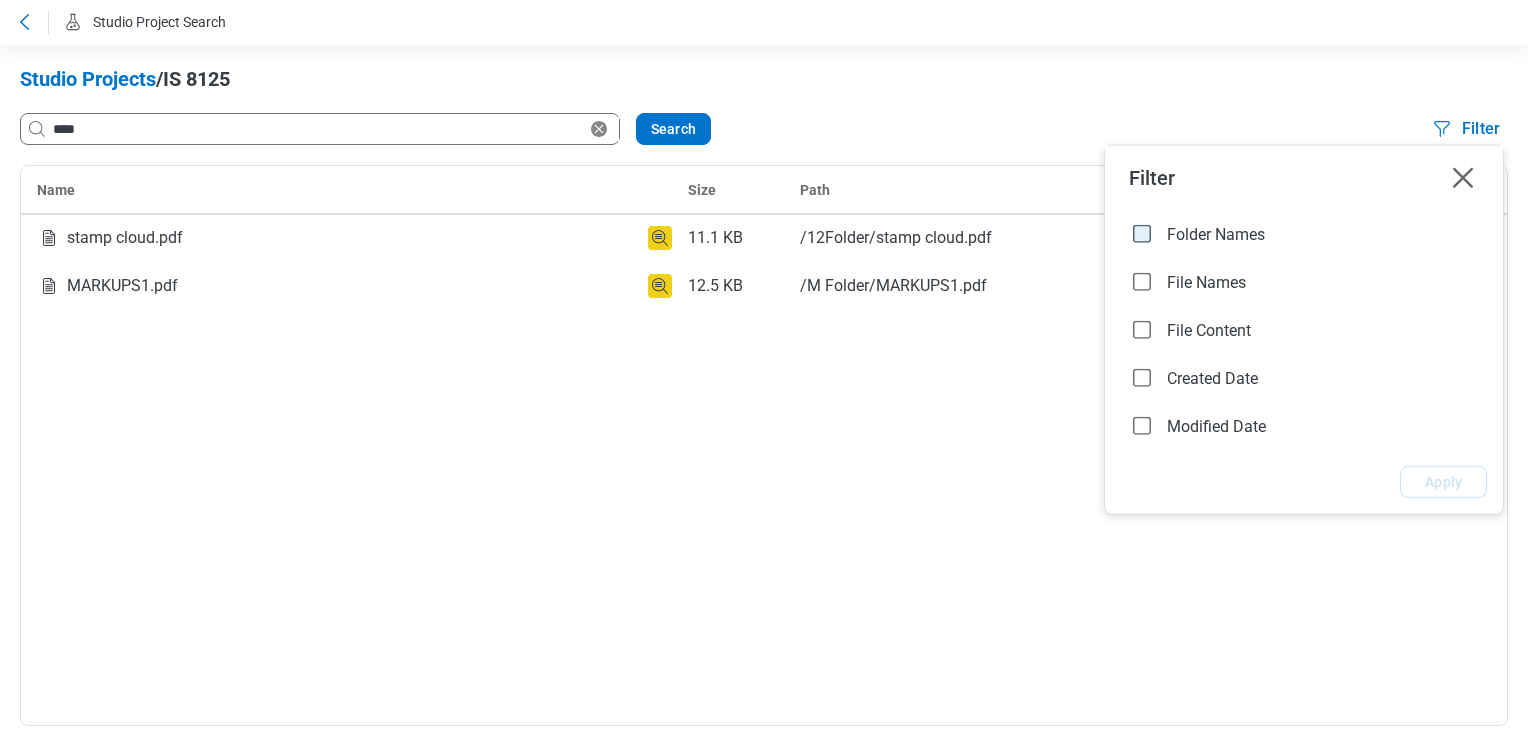 click 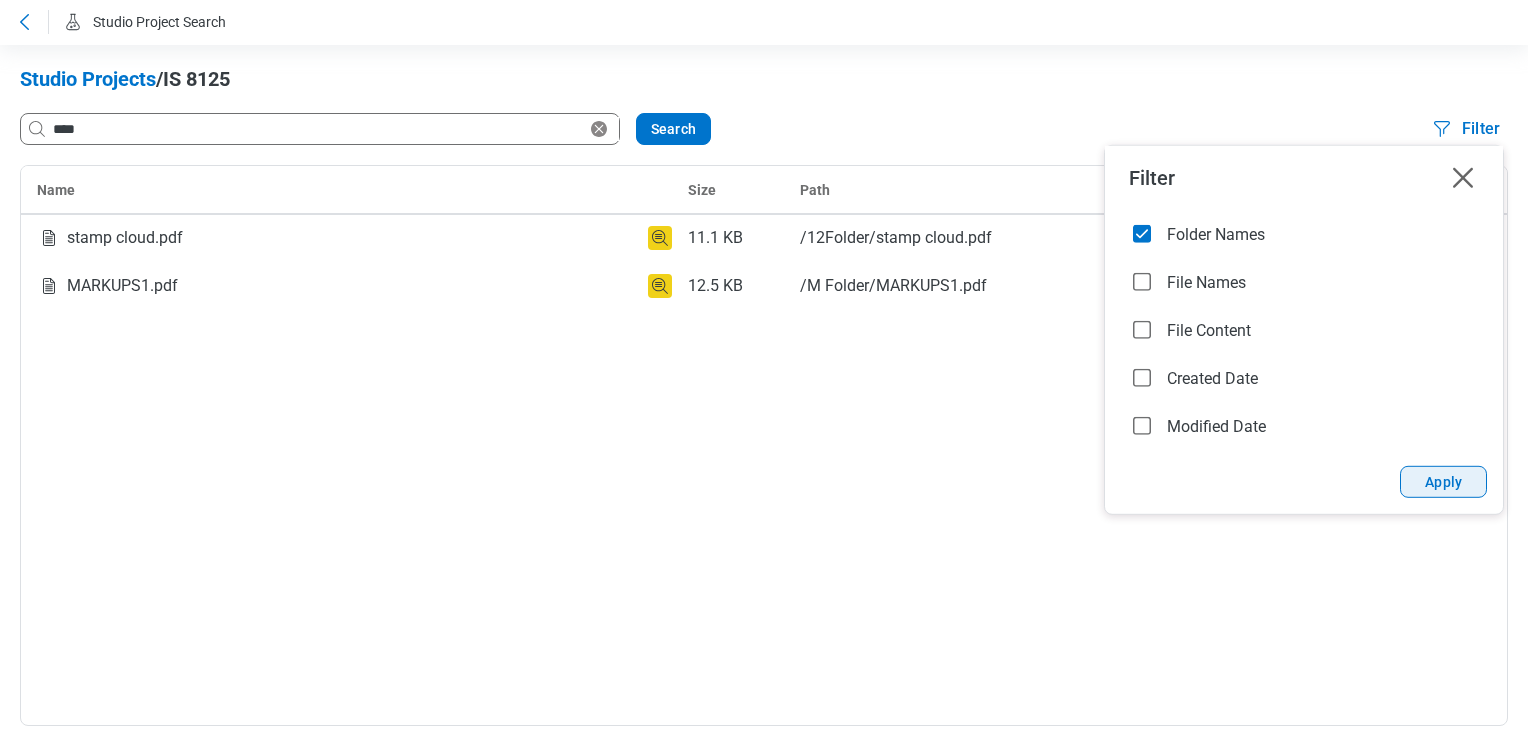 click on "Apply" at bounding box center (1443, 482) 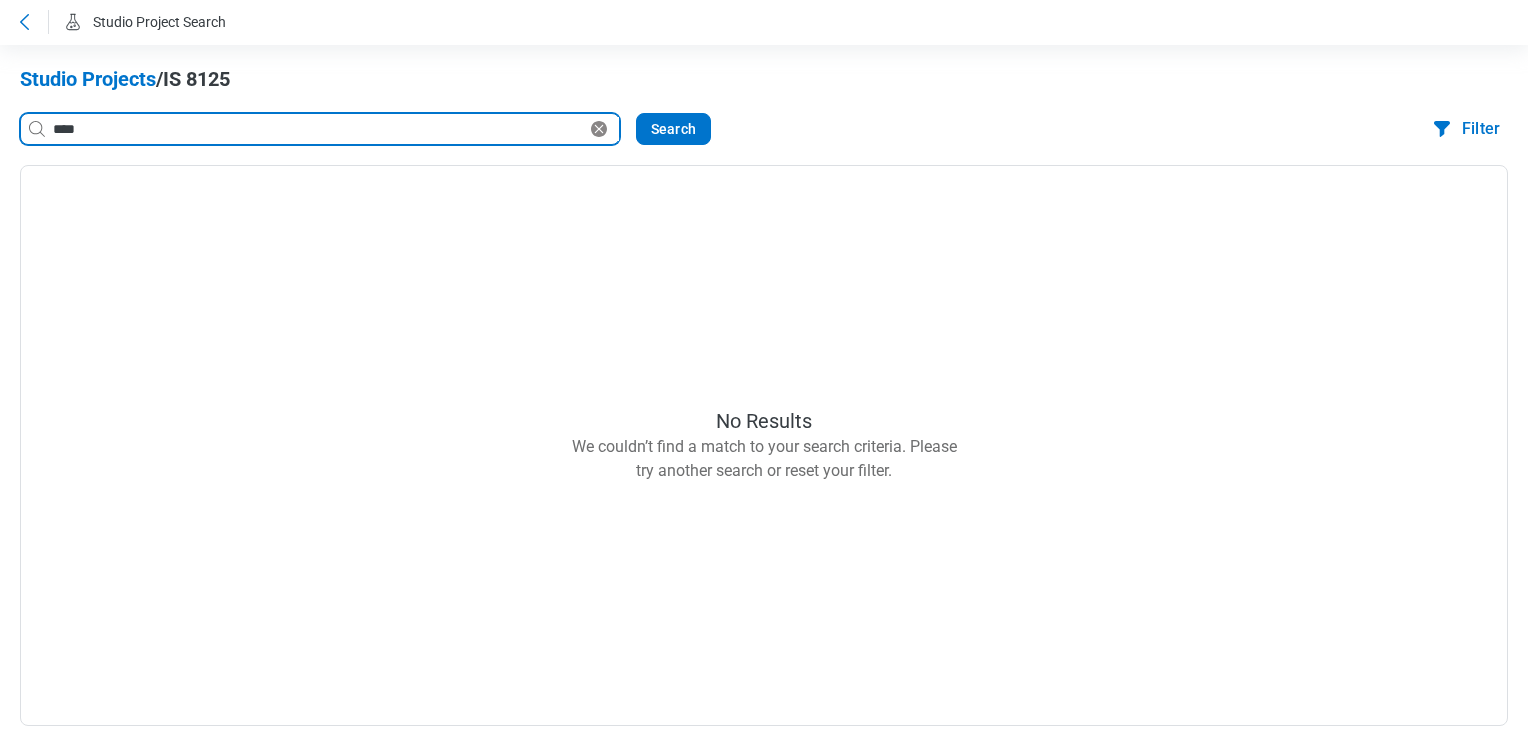 click 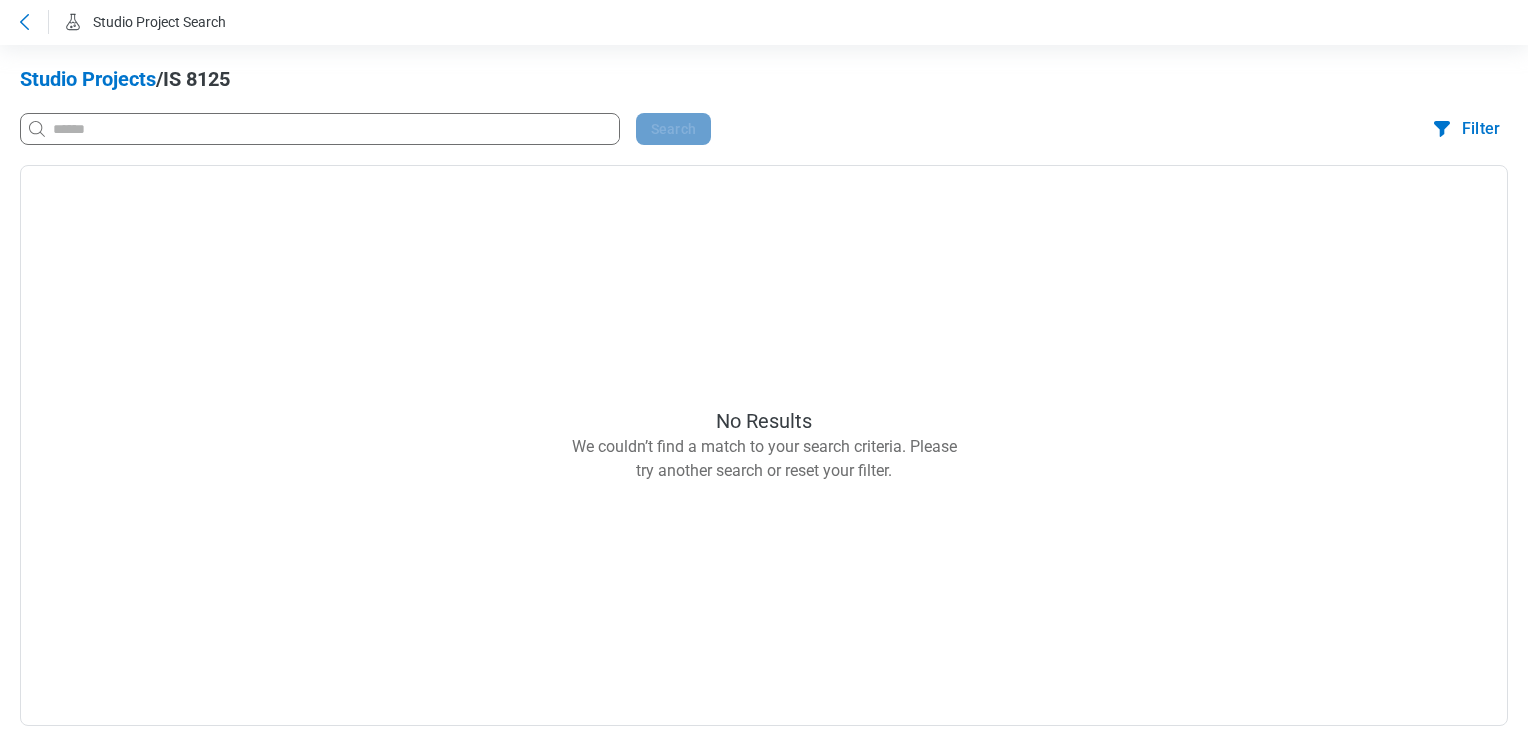 click on "Filter" at bounding box center [1481, 129] 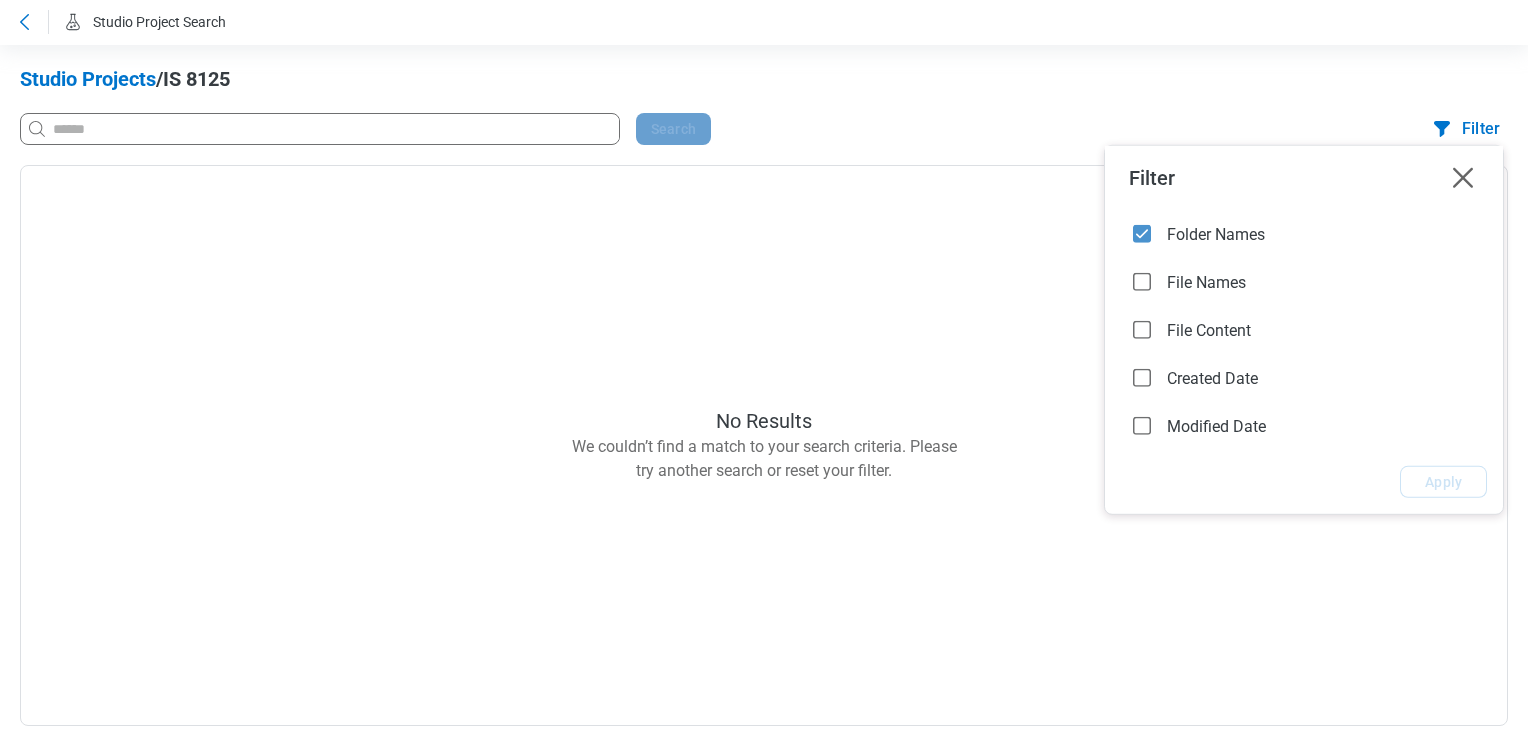 click 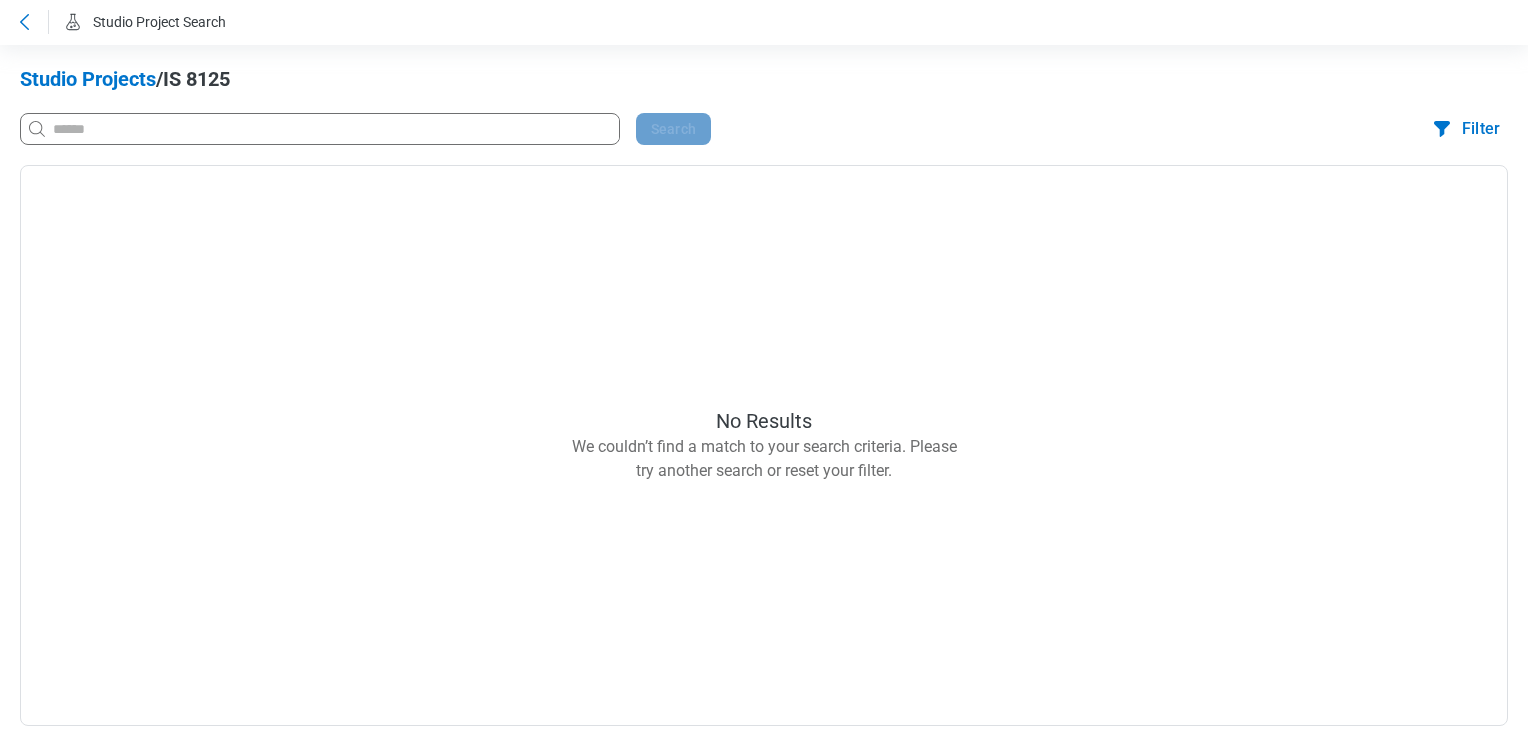 drag, startPoint x: 963, startPoint y: 335, endPoint x: 1258, endPoint y: 395, distance: 301.03986 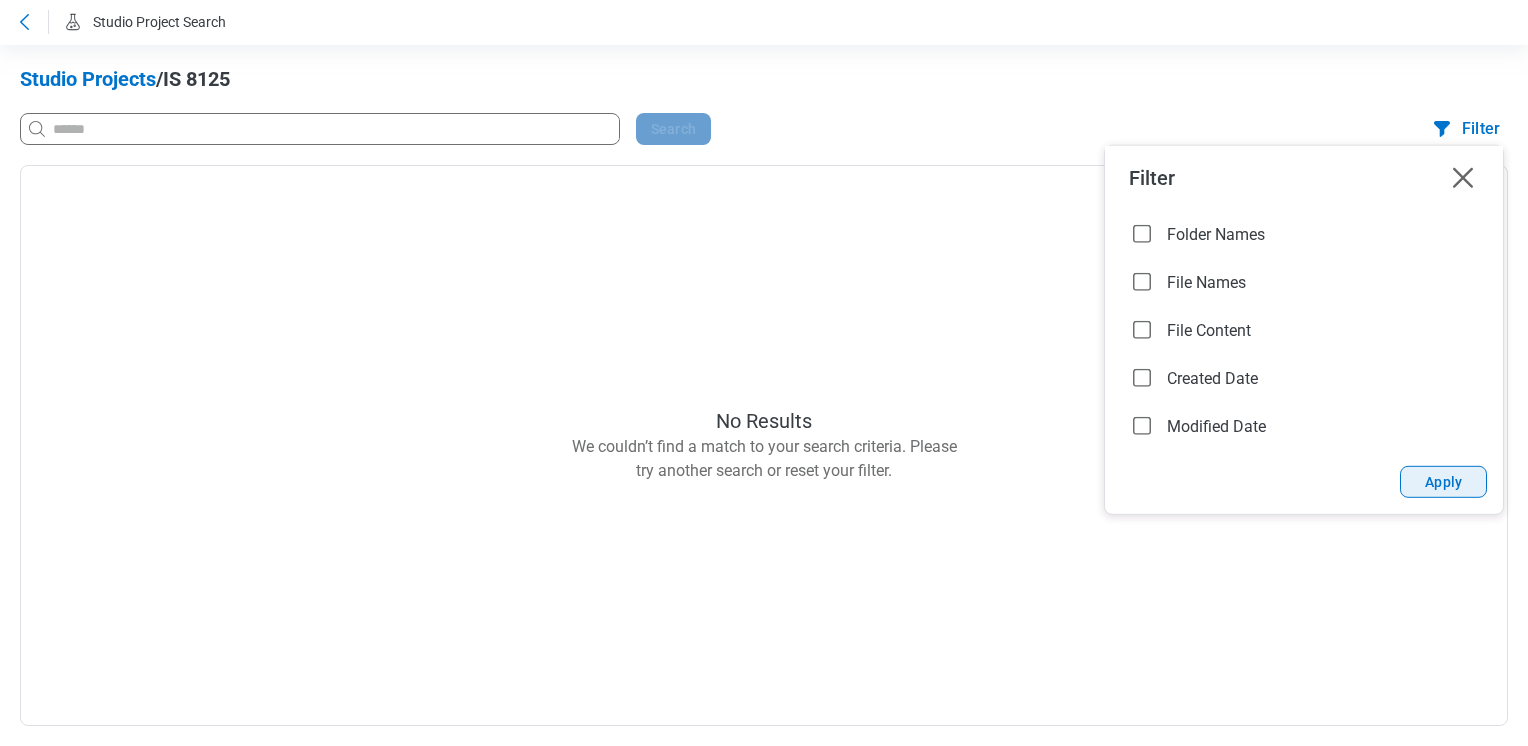 click on "Apply" at bounding box center (1443, 482) 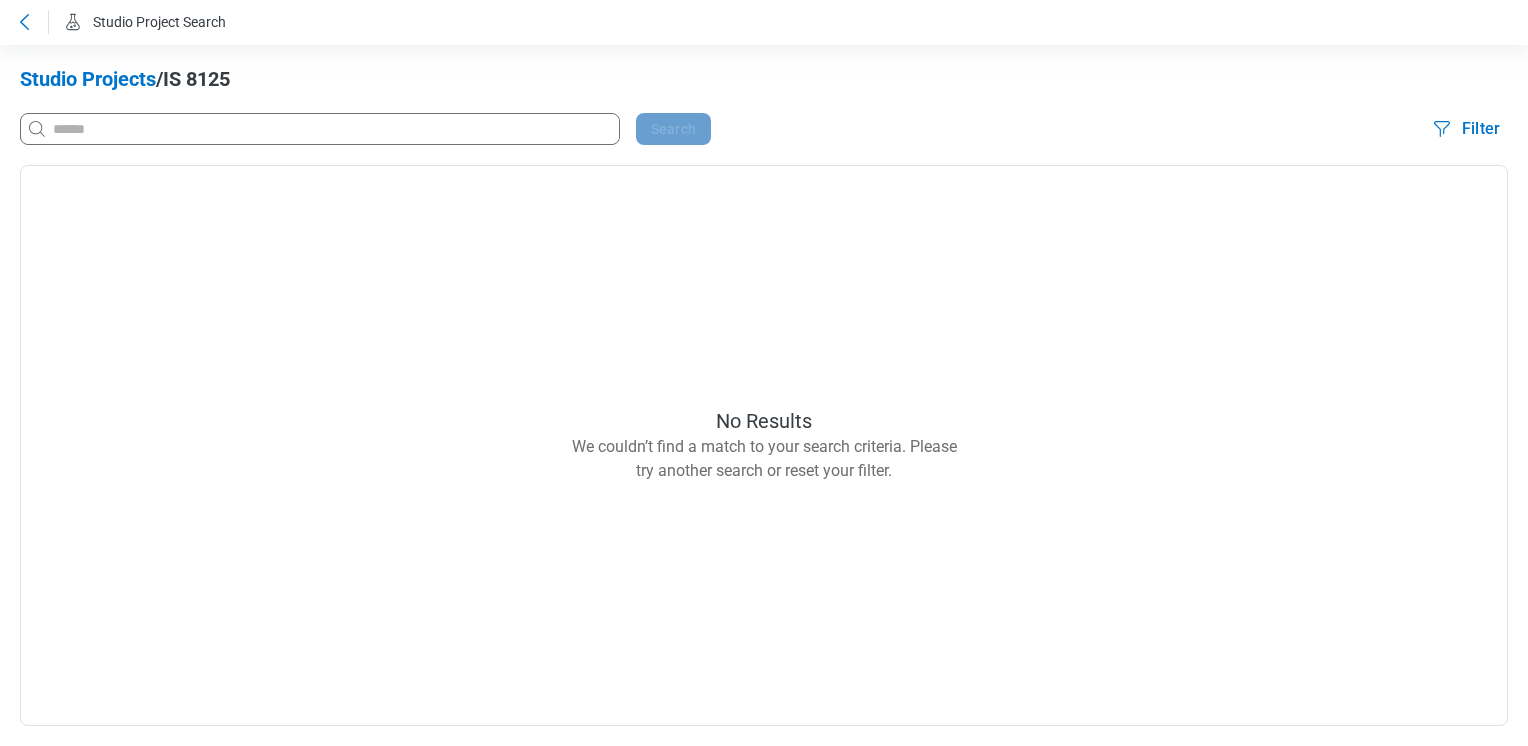 click on "Filter" at bounding box center (1481, 129) 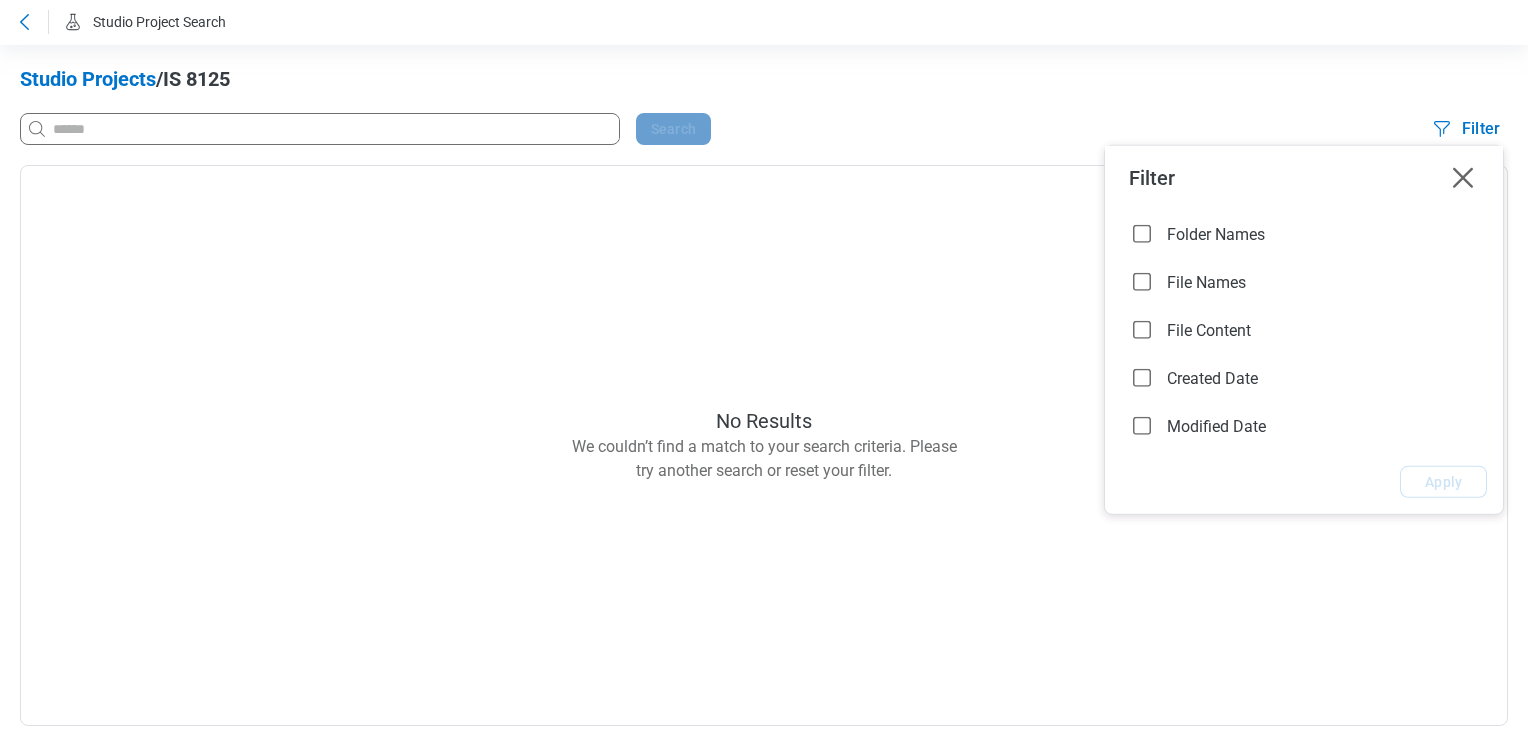 click on "Filter" at bounding box center (1481, 129) 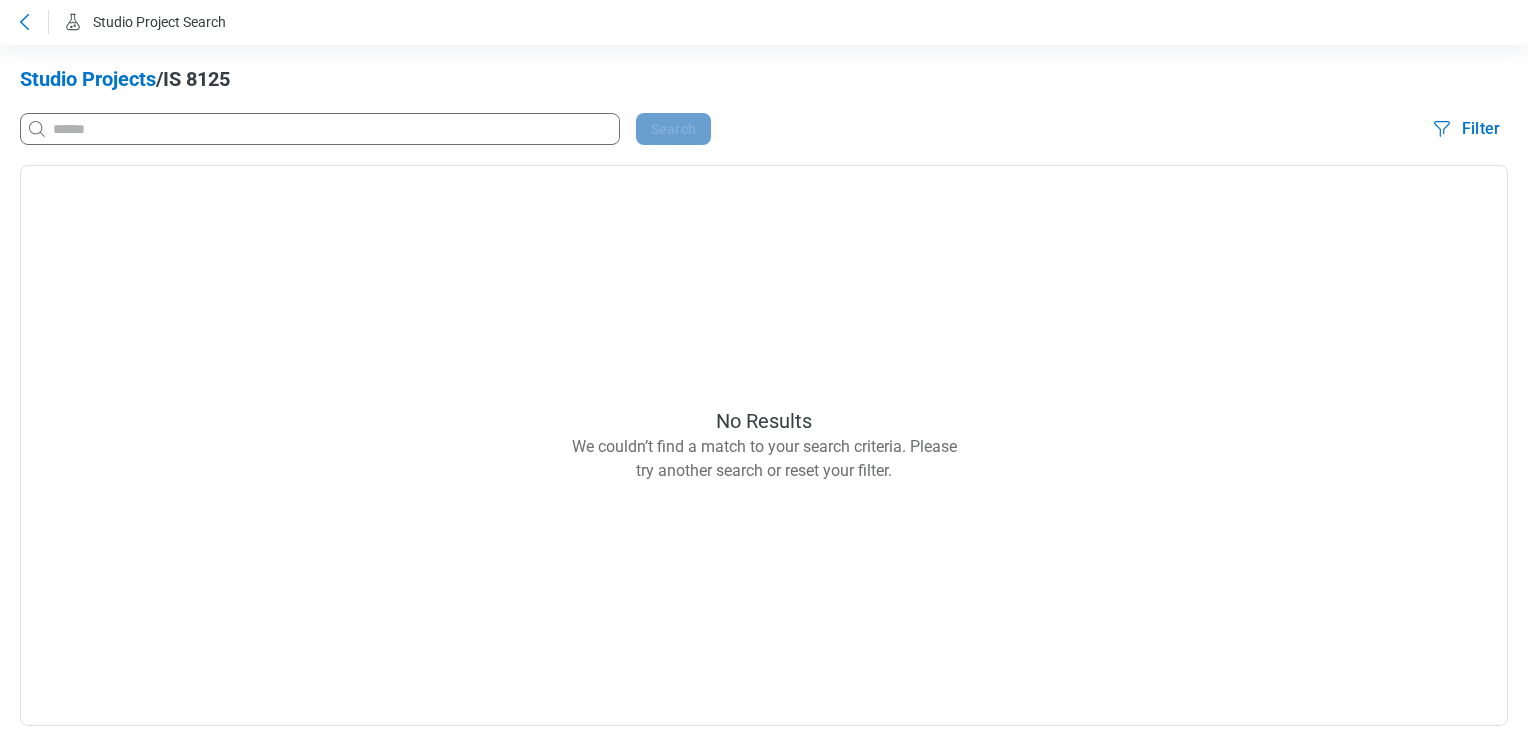 click on "Filter" at bounding box center (1481, 129) 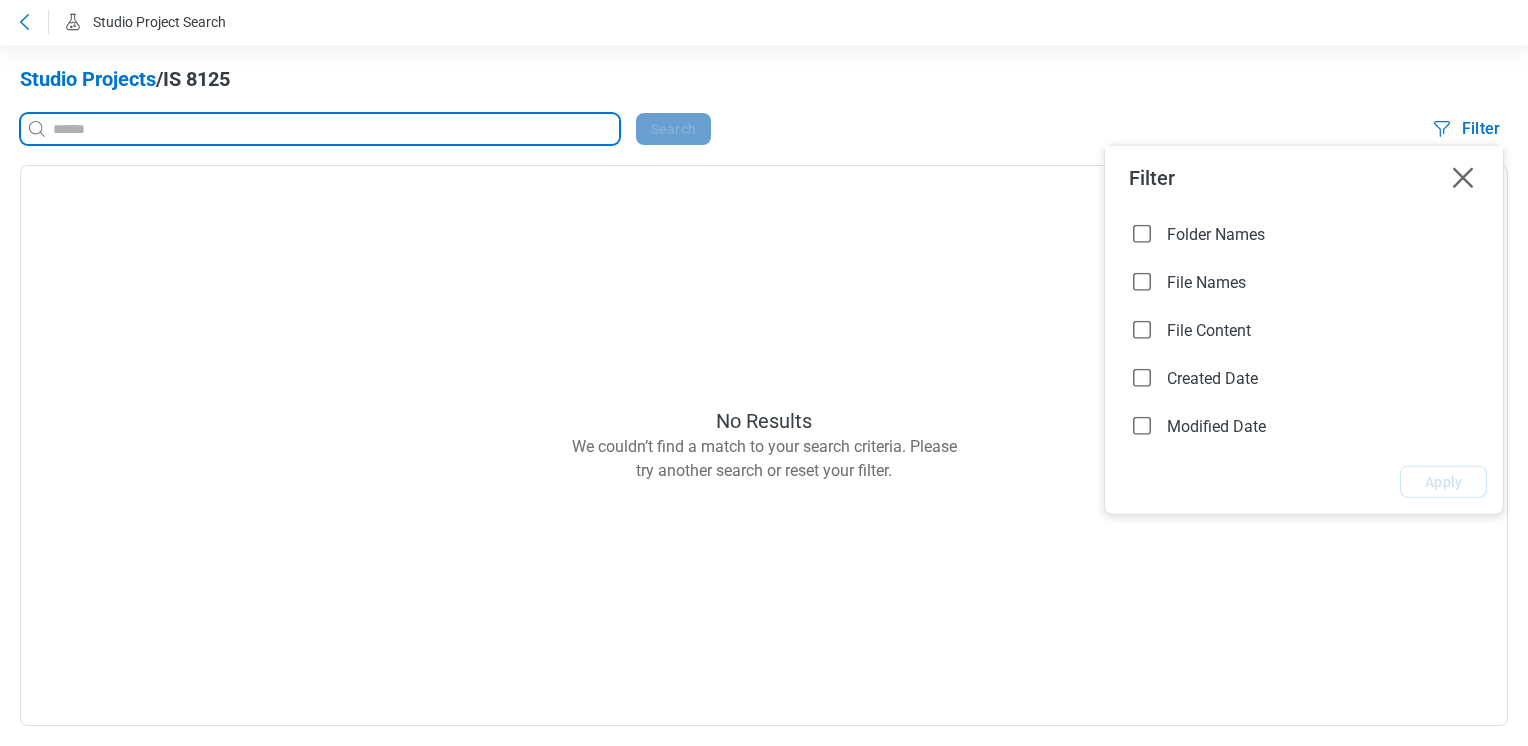 click at bounding box center [334, 129] 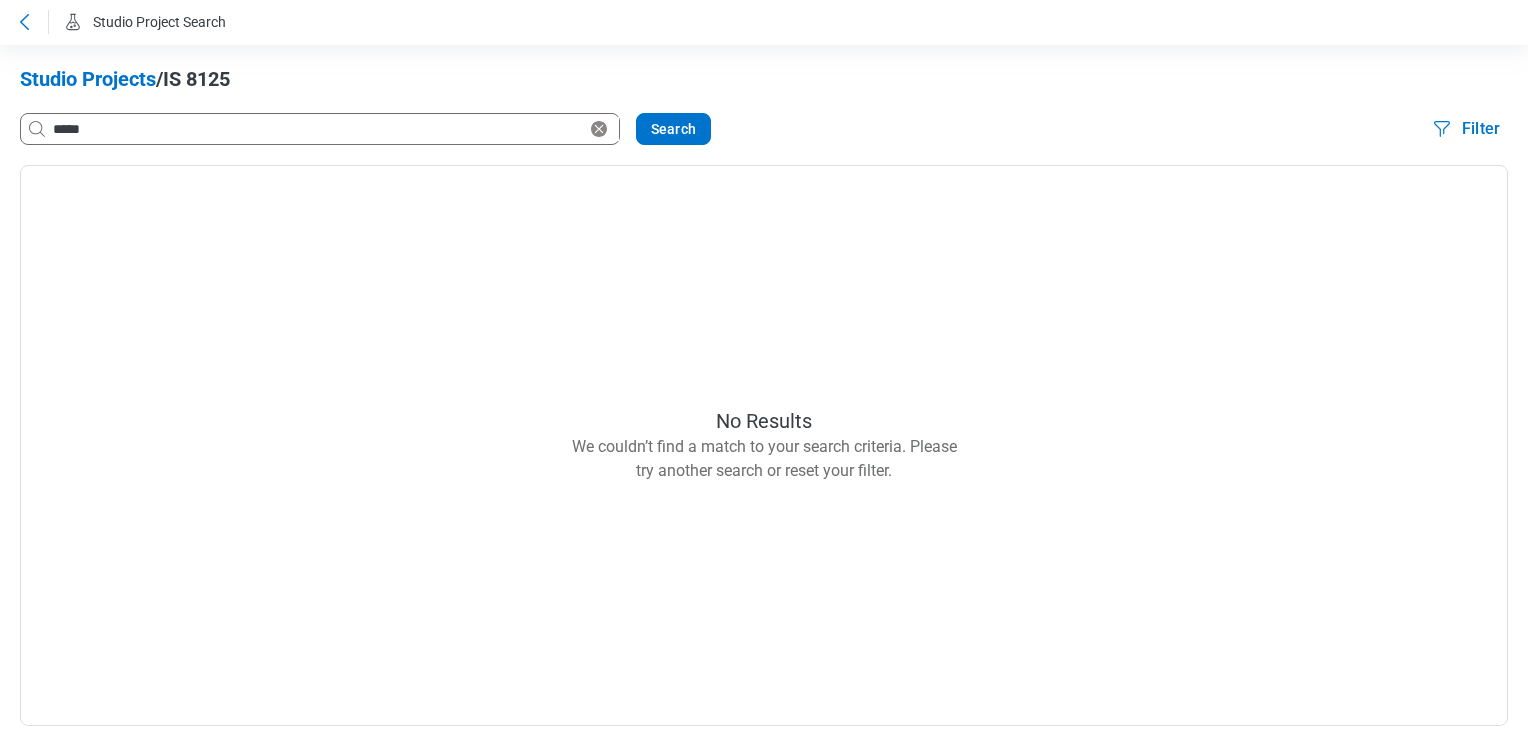 click 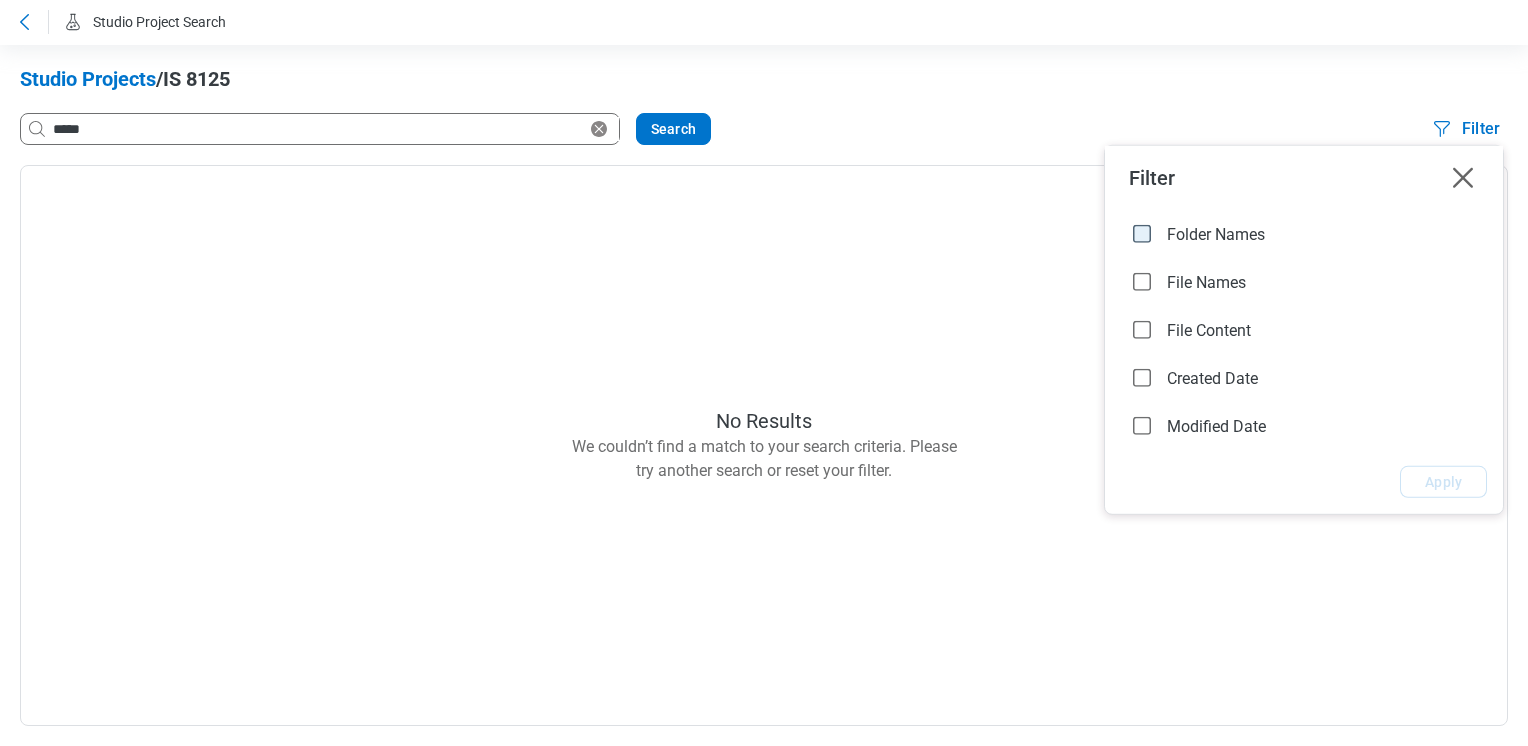 click 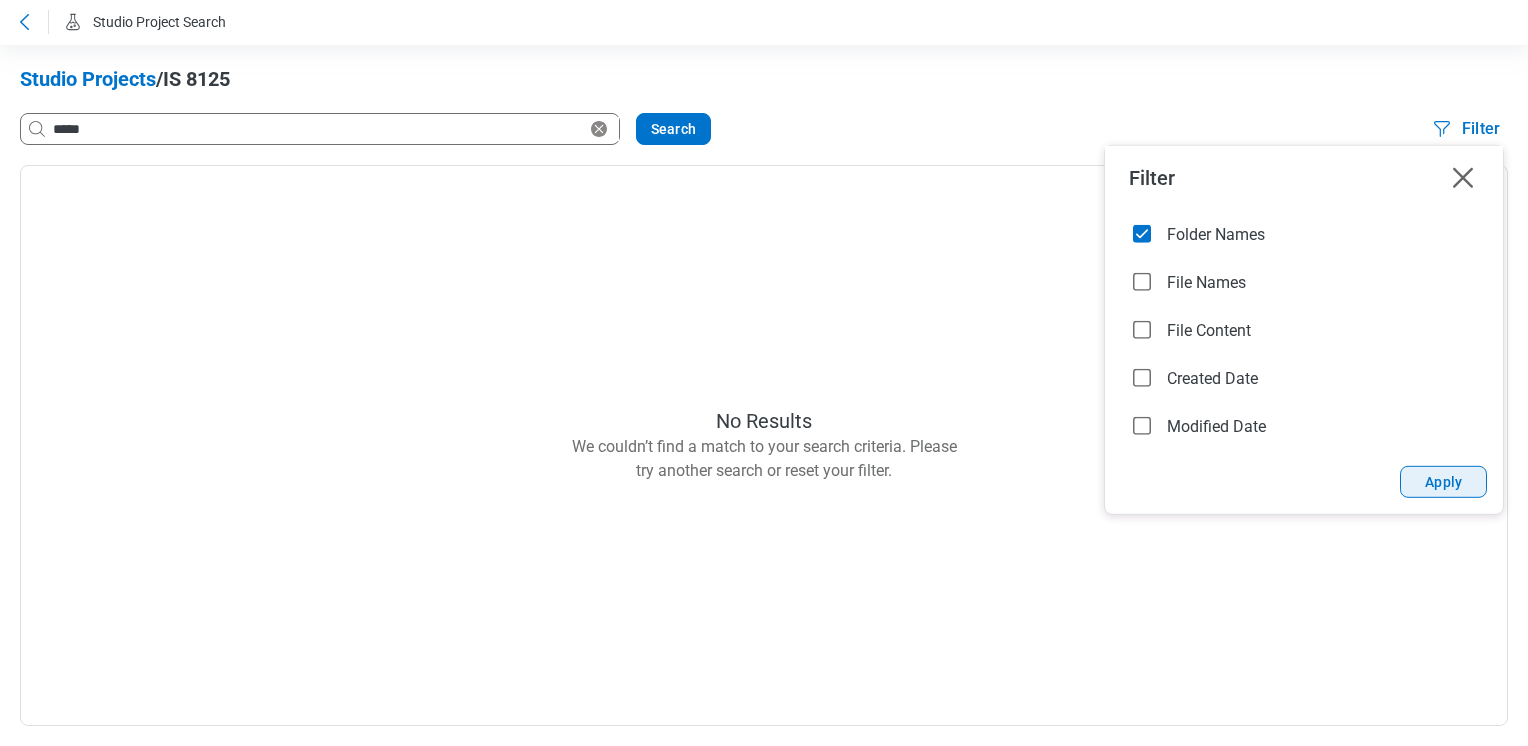 click on "Apply" at bounding box center (1443, 482) 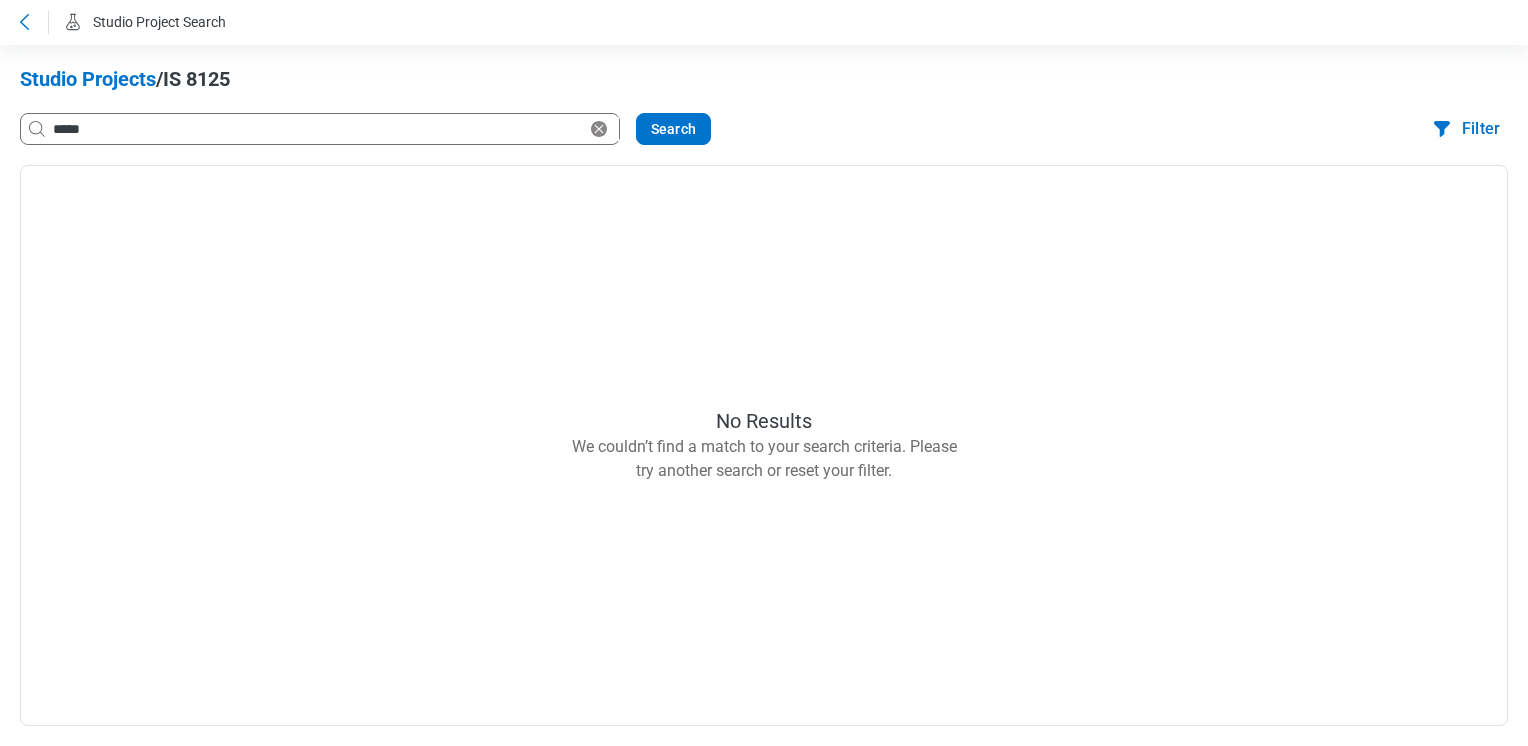 click on "*****" at bounding box center [320, 129] 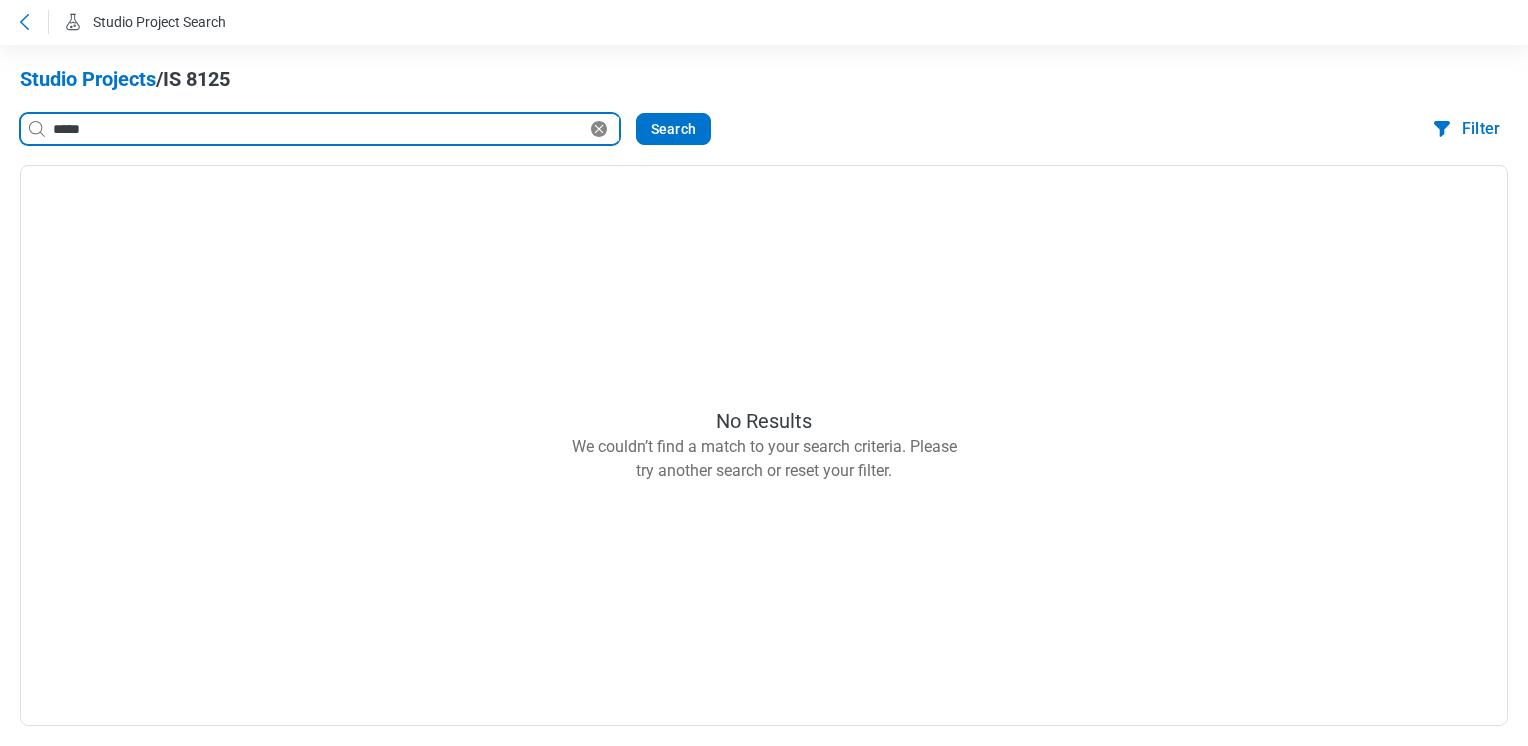 click on "*****" at bounding box center (318, 129) 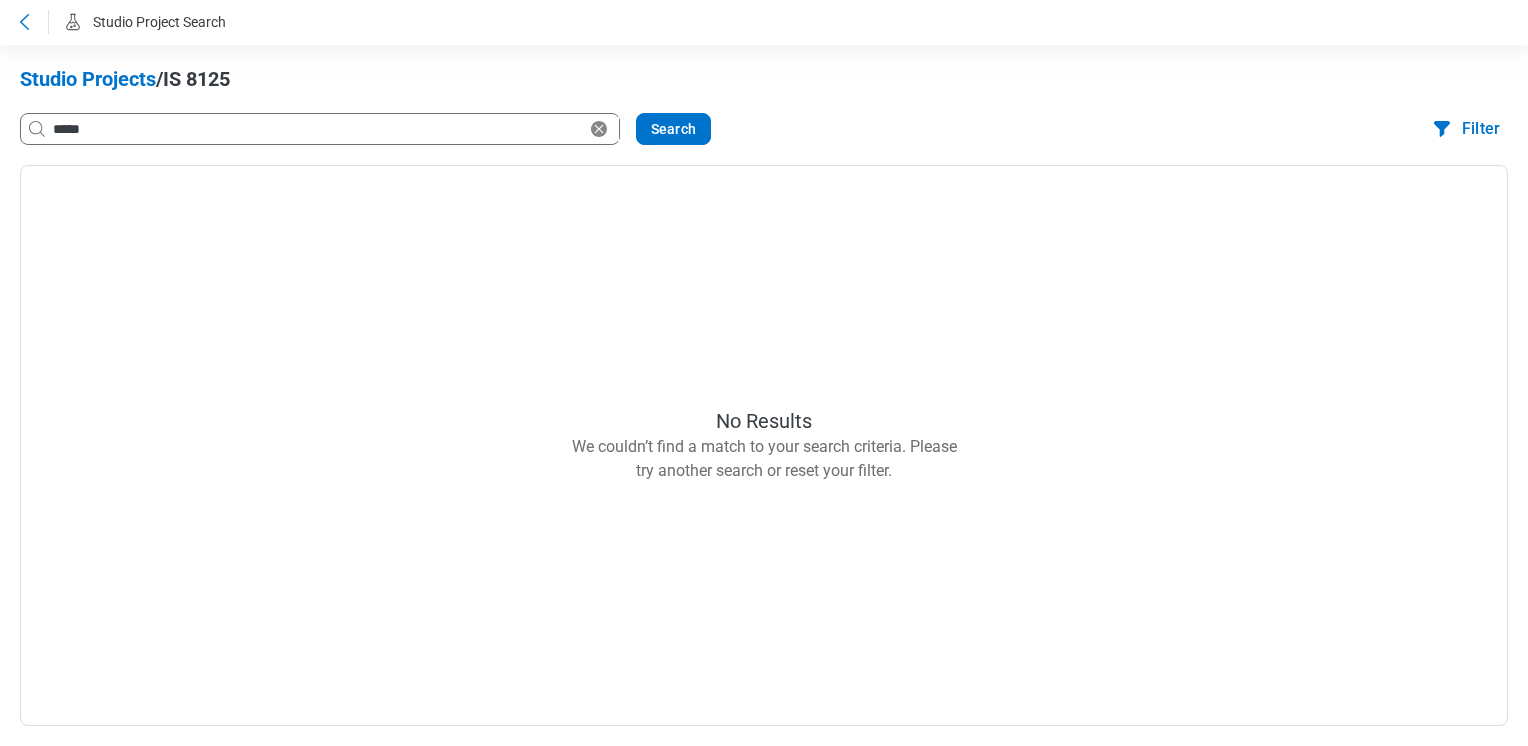 click on "Filter" at bounding box center [1481, 129] 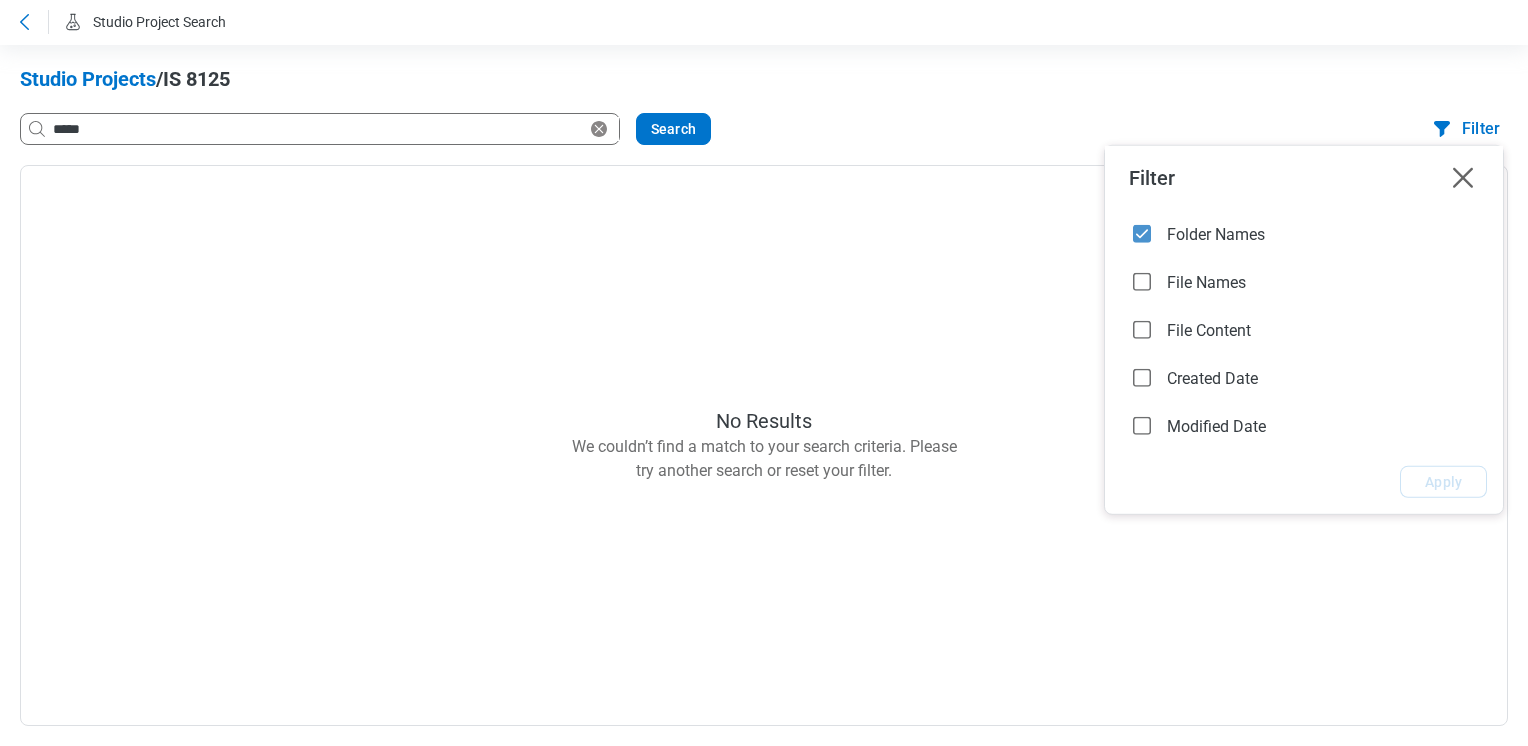 click 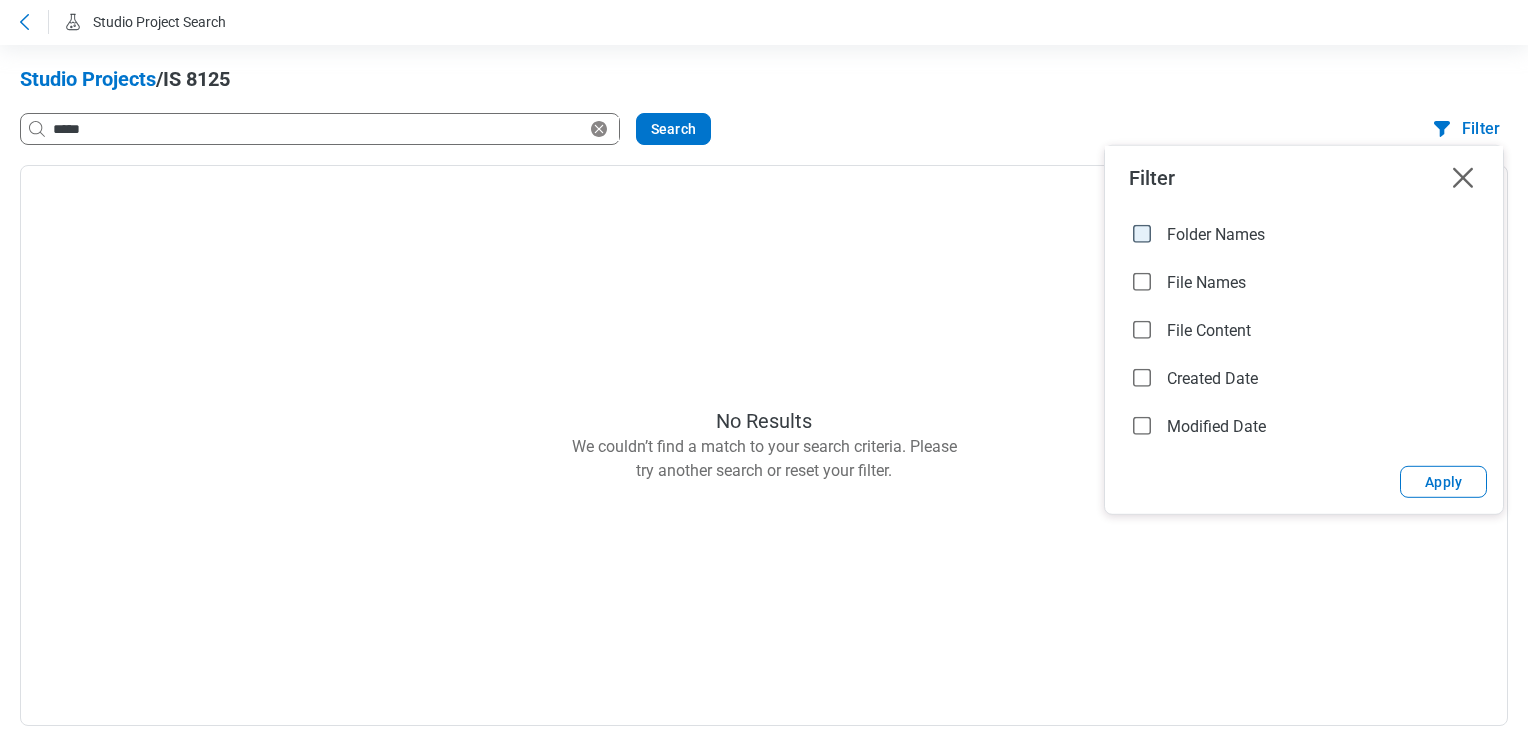 click 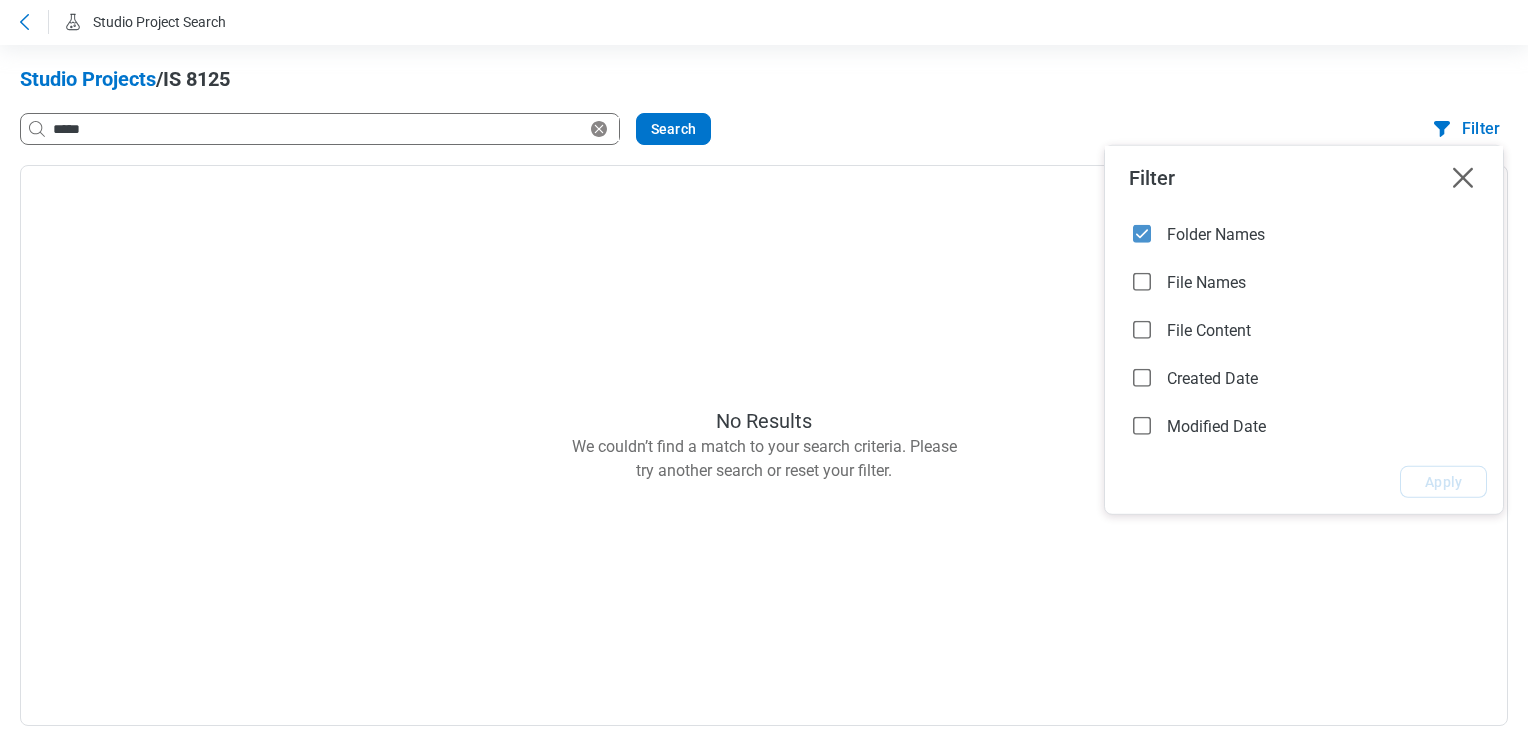 click 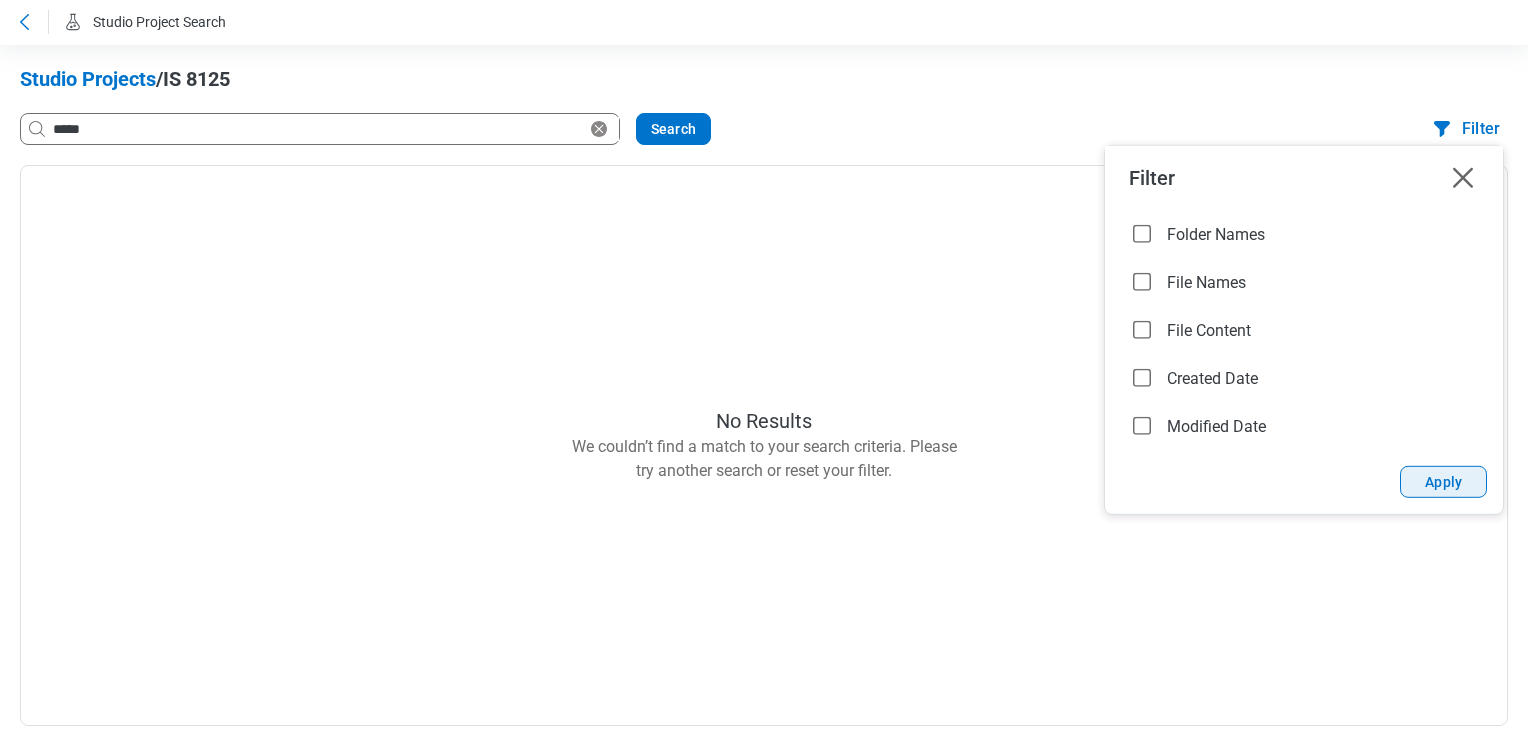 click on "Apply" at bounding box center (1443, 482) 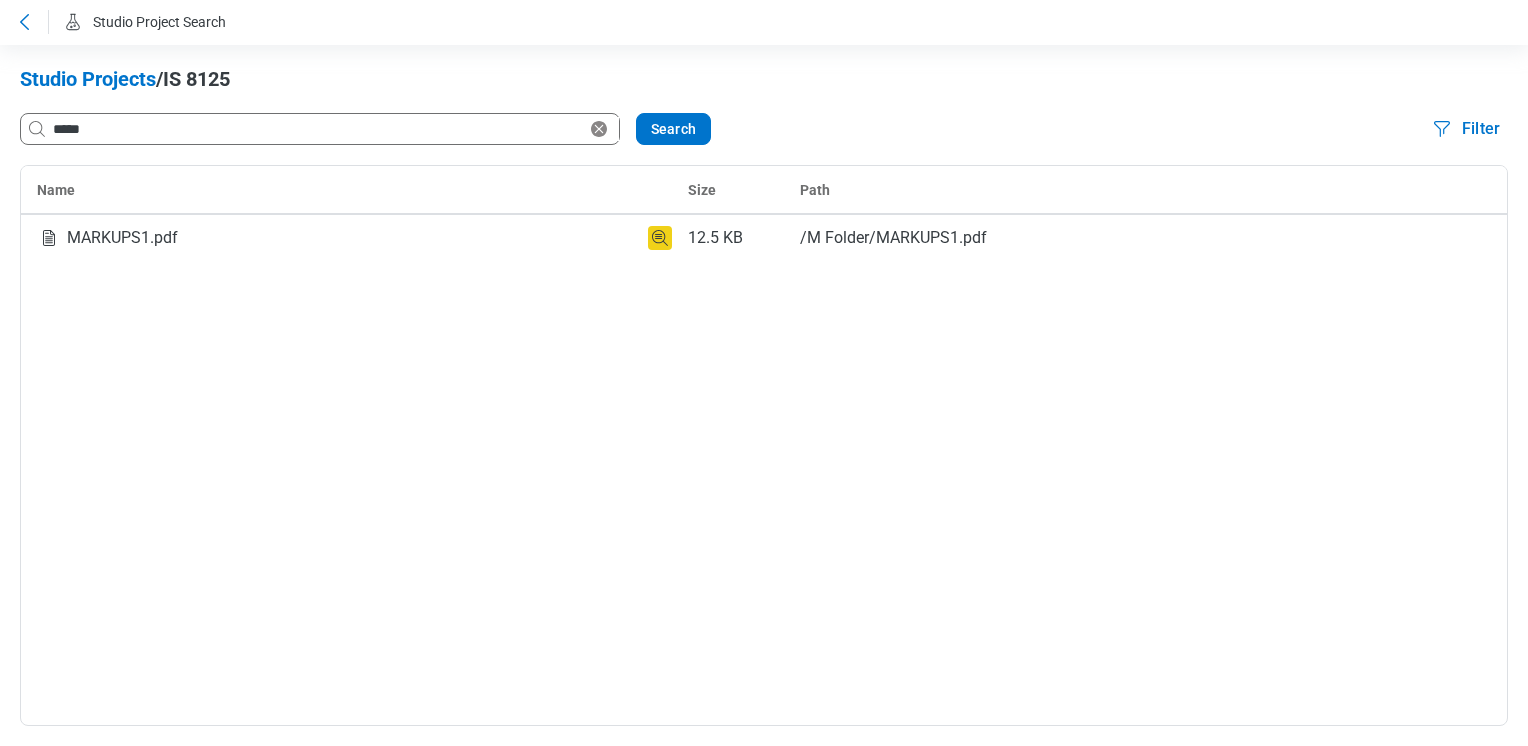 click on "Filter" at bounding box center [1481, 129] 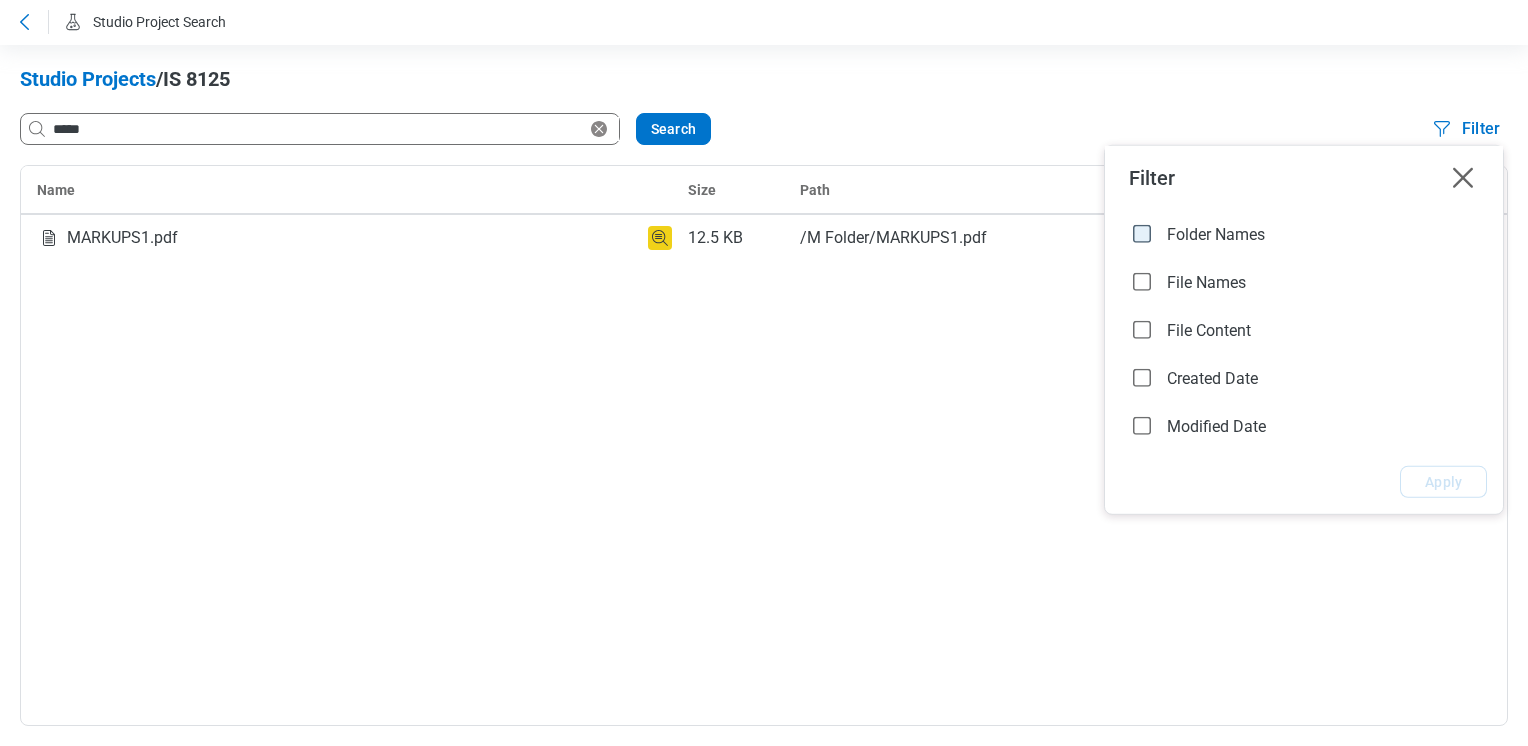 click 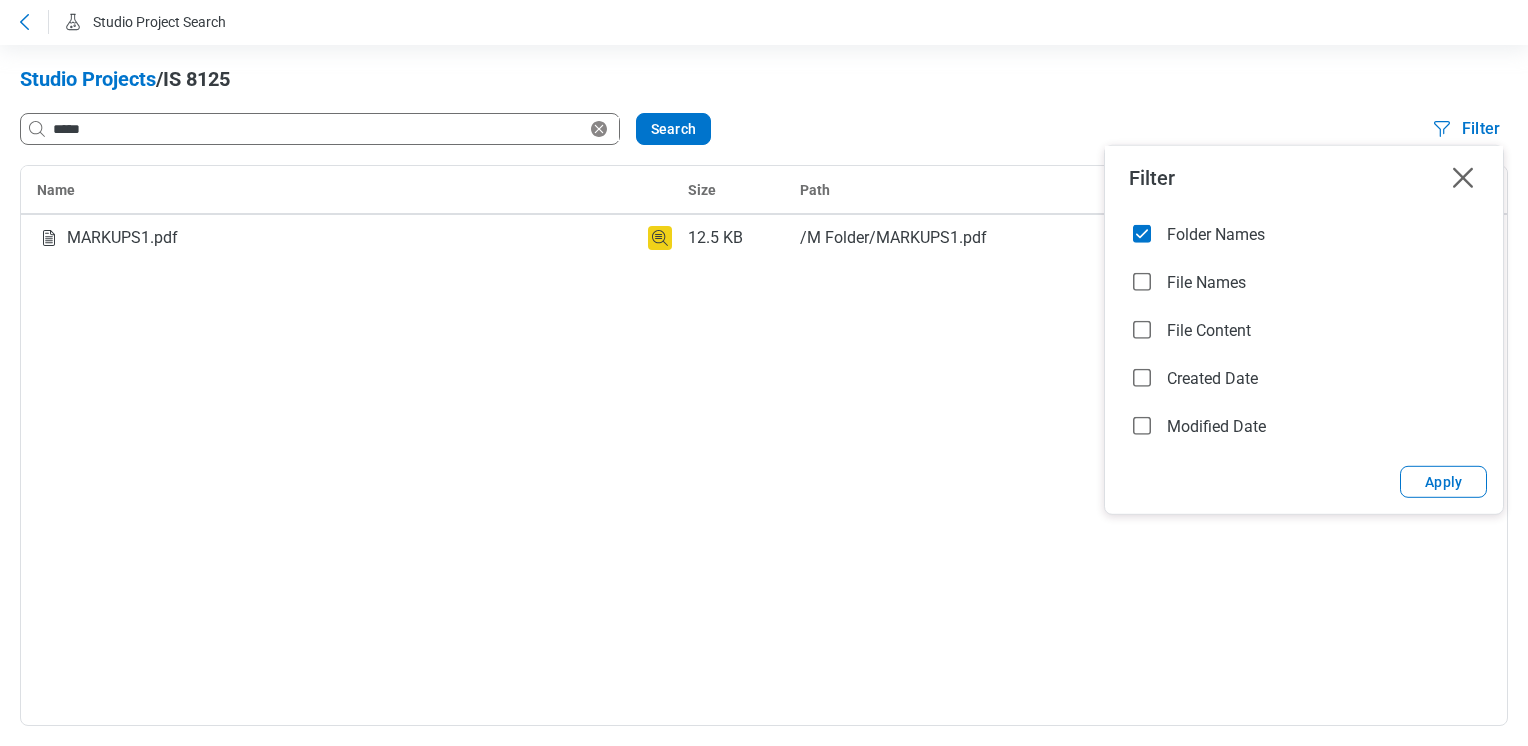 click at bounding box center (1142, 234) 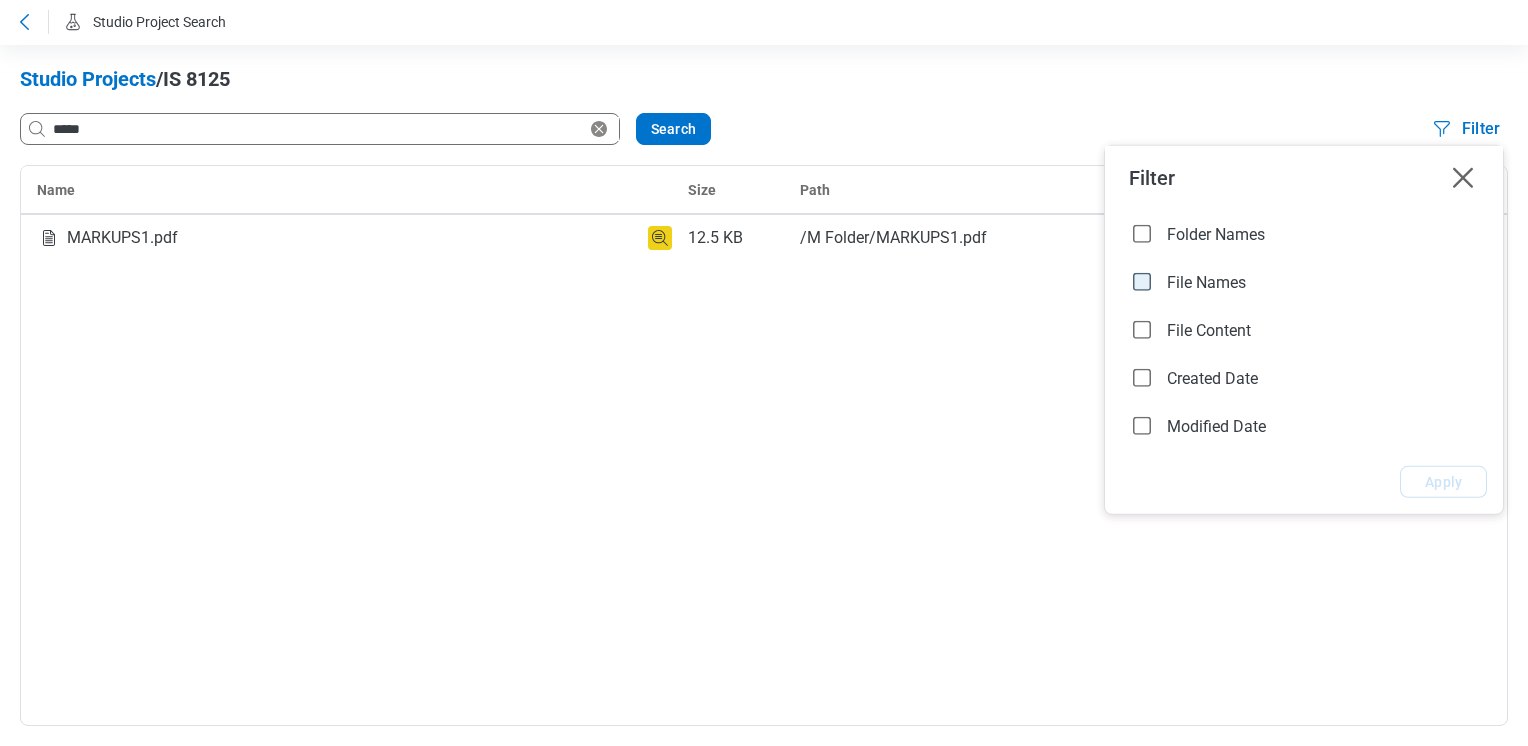 click 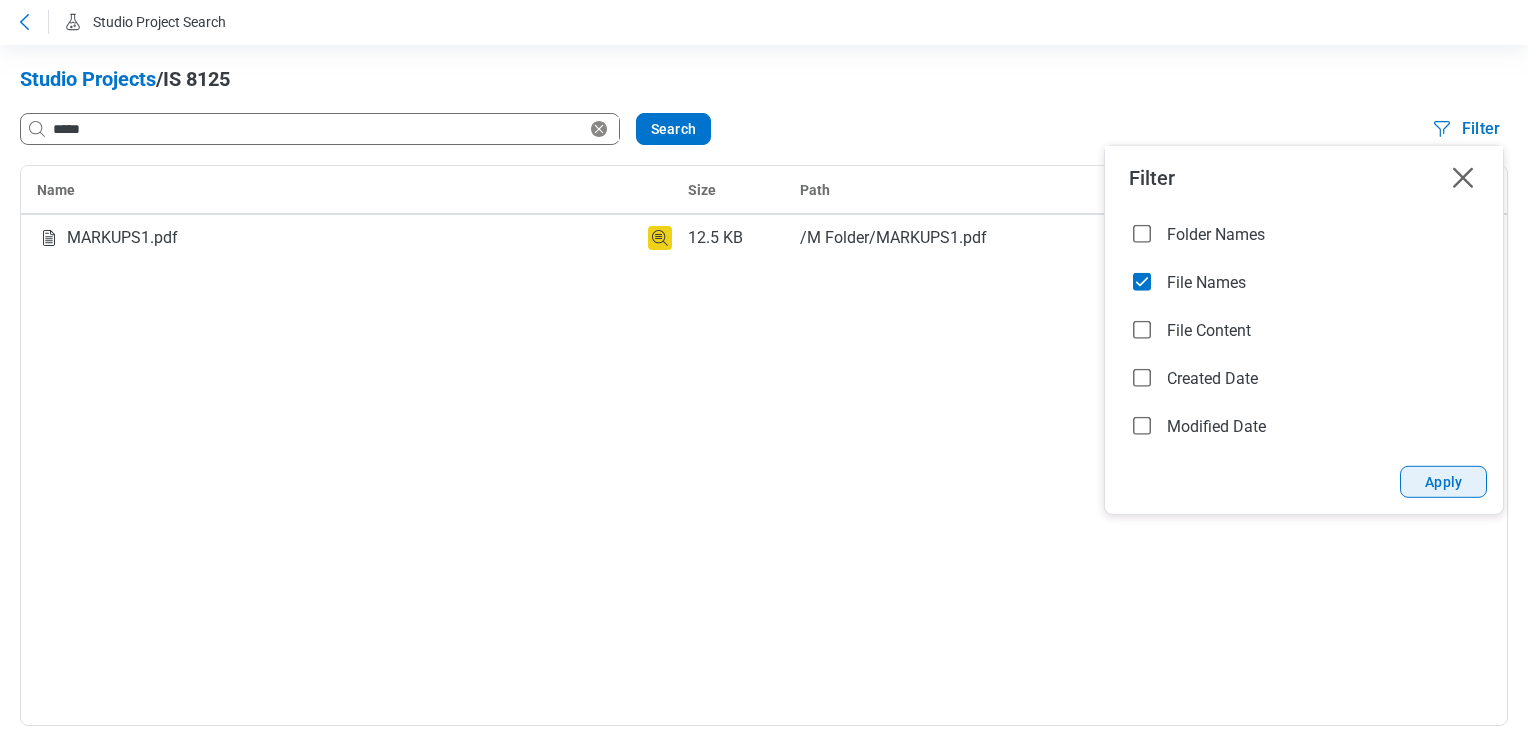 click on "Apply" at bounding box center [1443, 482] 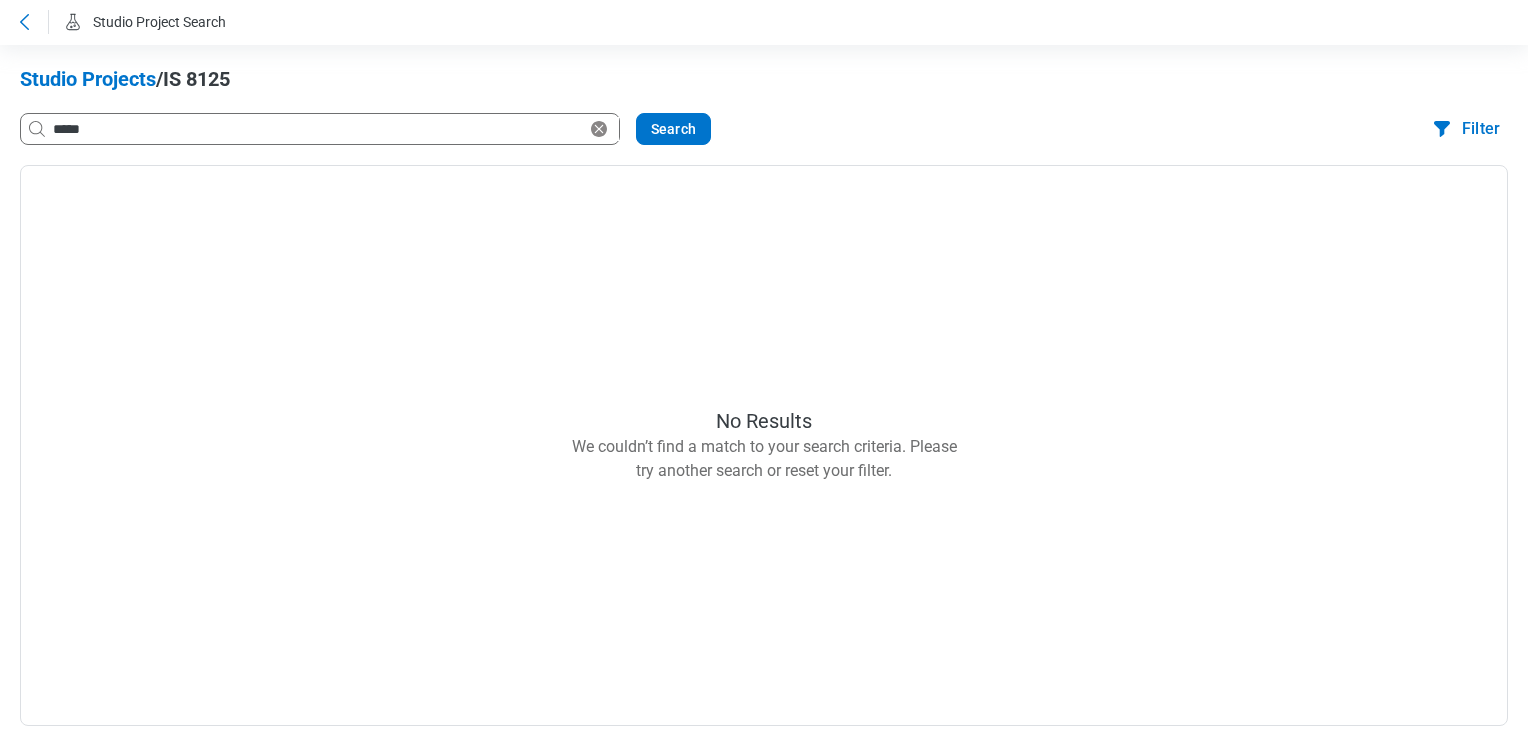 click 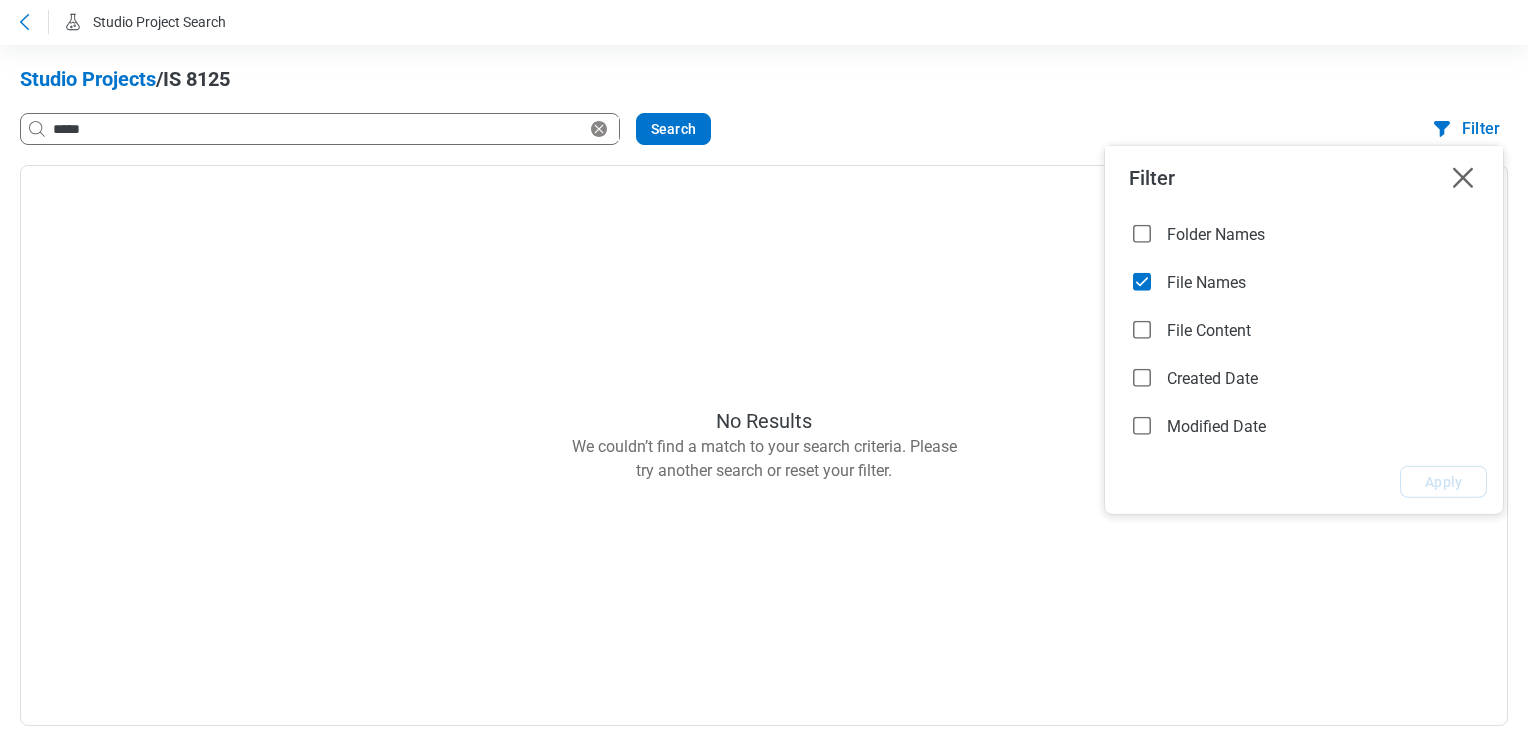 click on "Filter" at bounding box center [1481, 129] 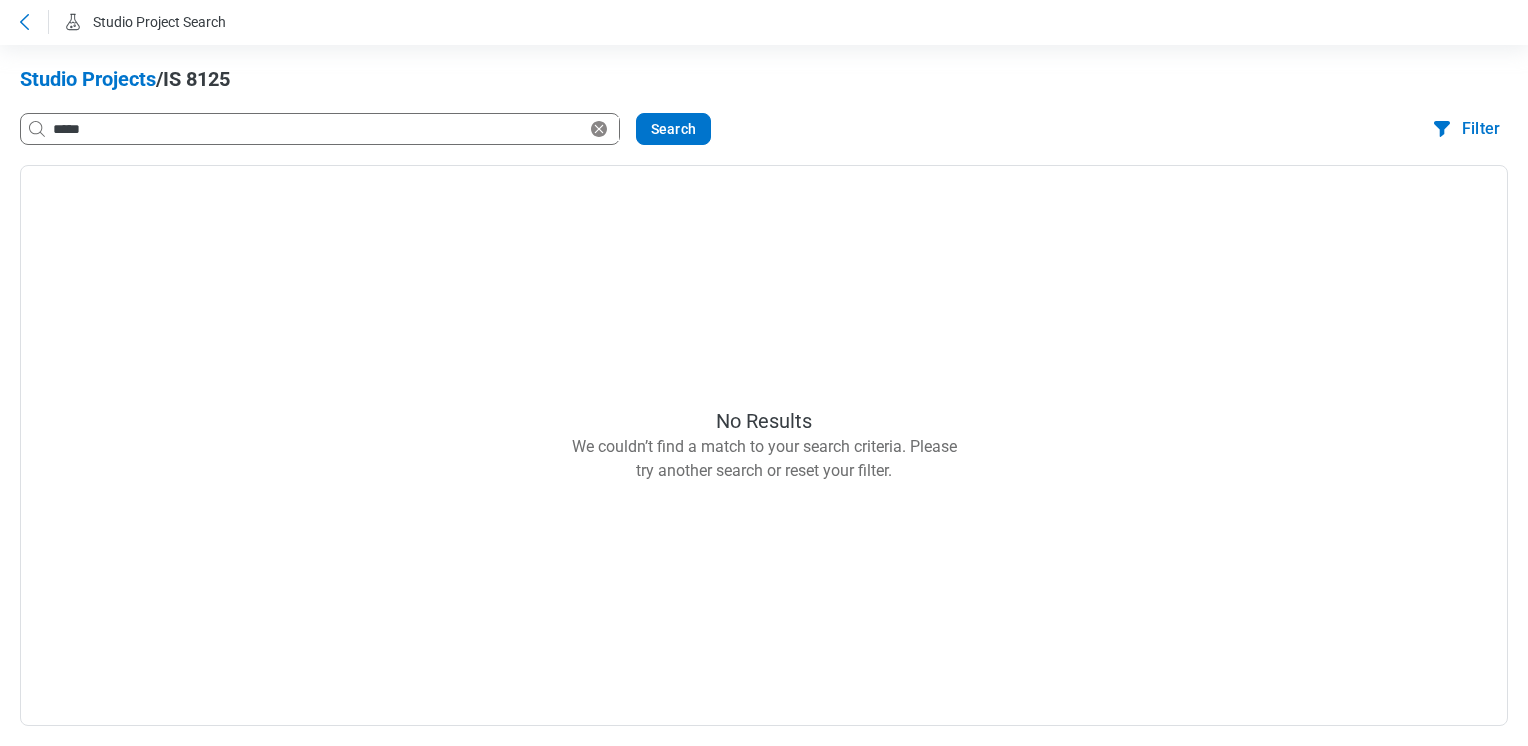 click on "Filter" at bounding box center [1465, 129] 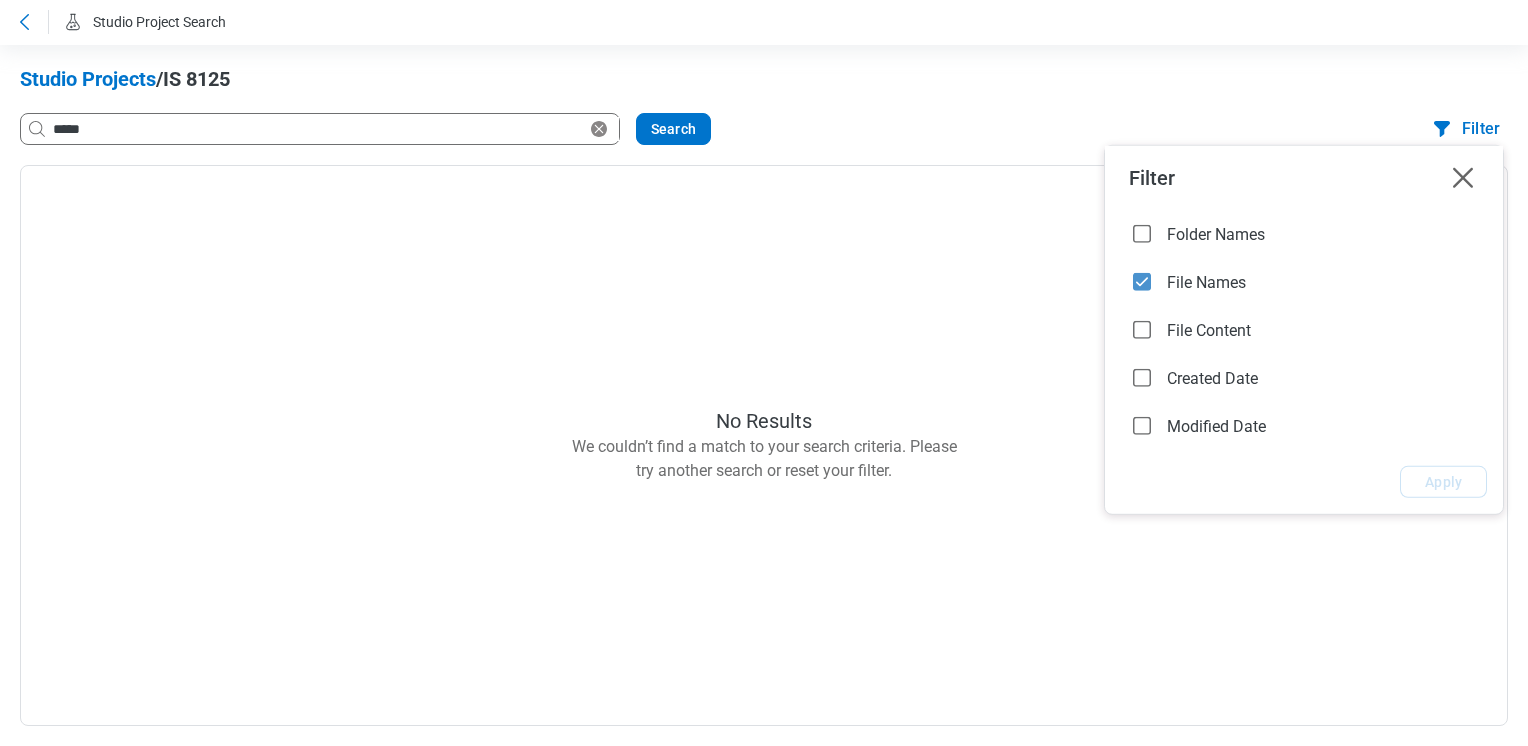 click 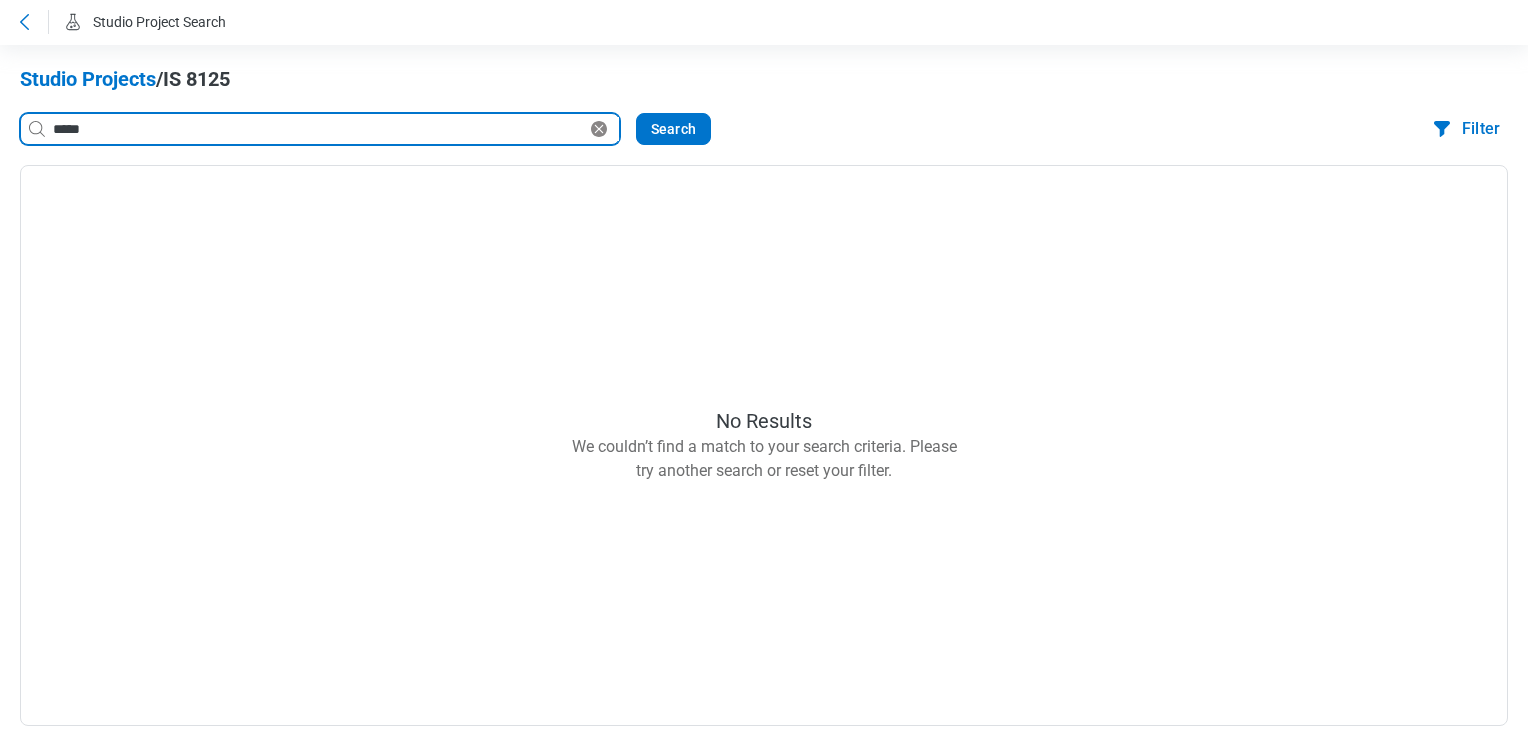 click on "*****" at bounding box center (318, 129) 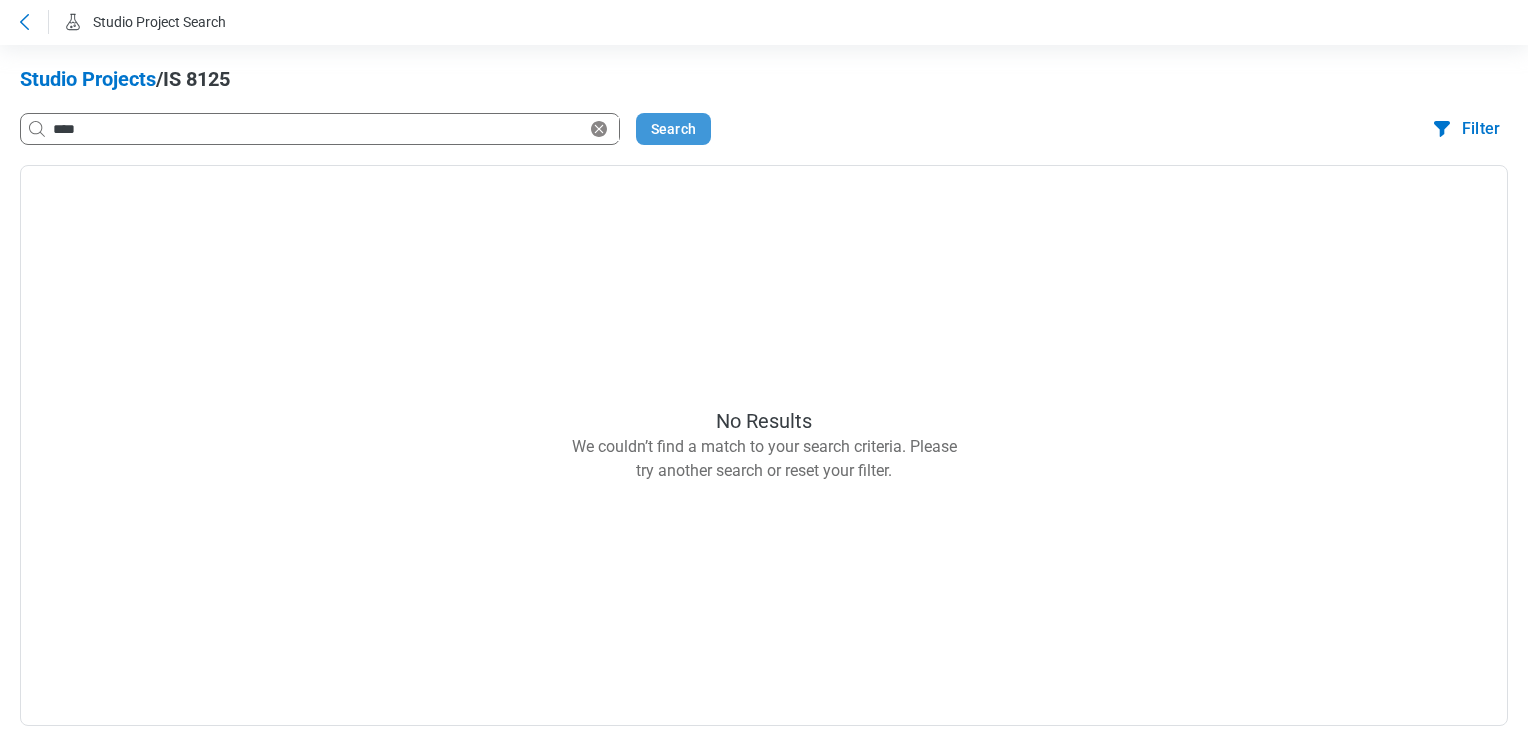 click on "Search" at bounding box center (673, 129) 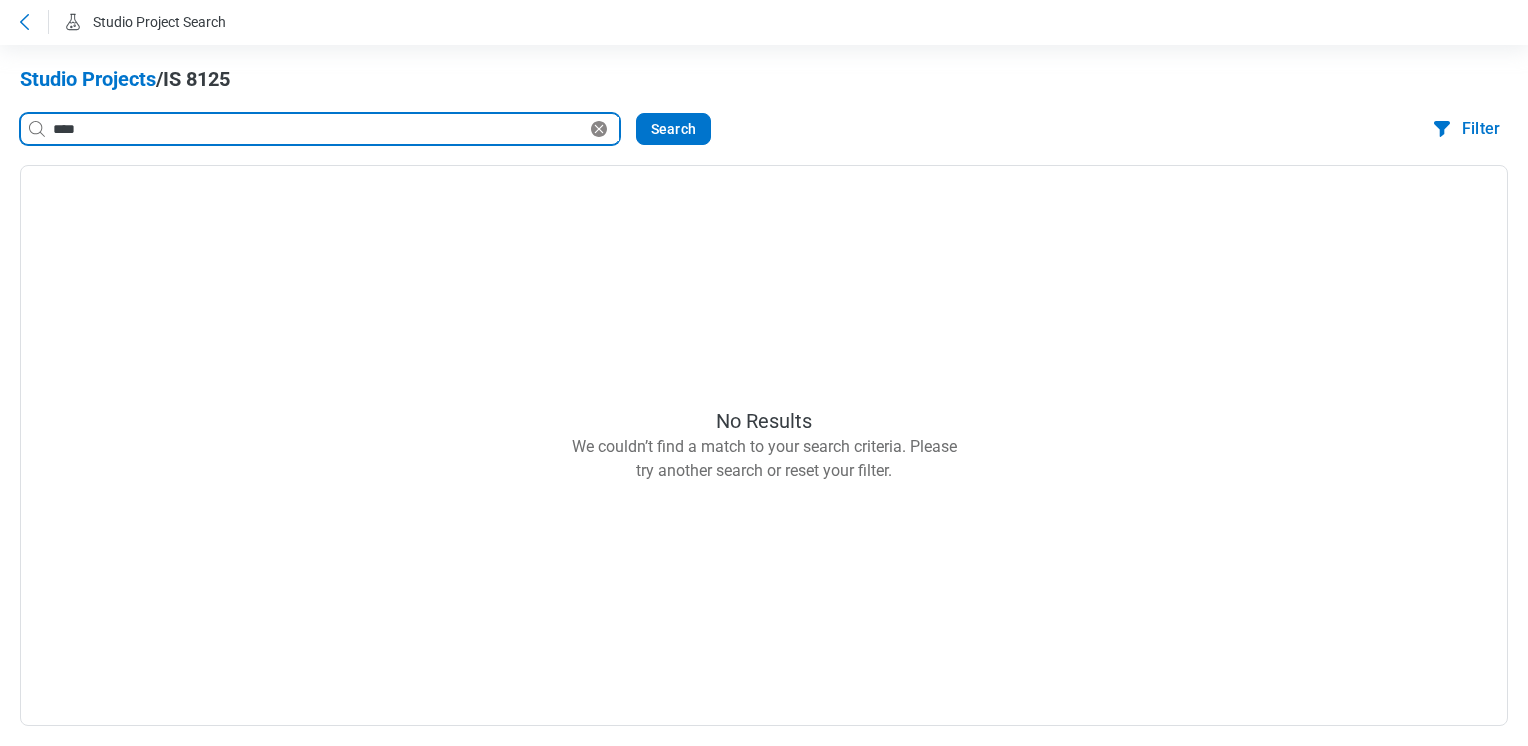 click on "****" at bounding box center [318, 129] 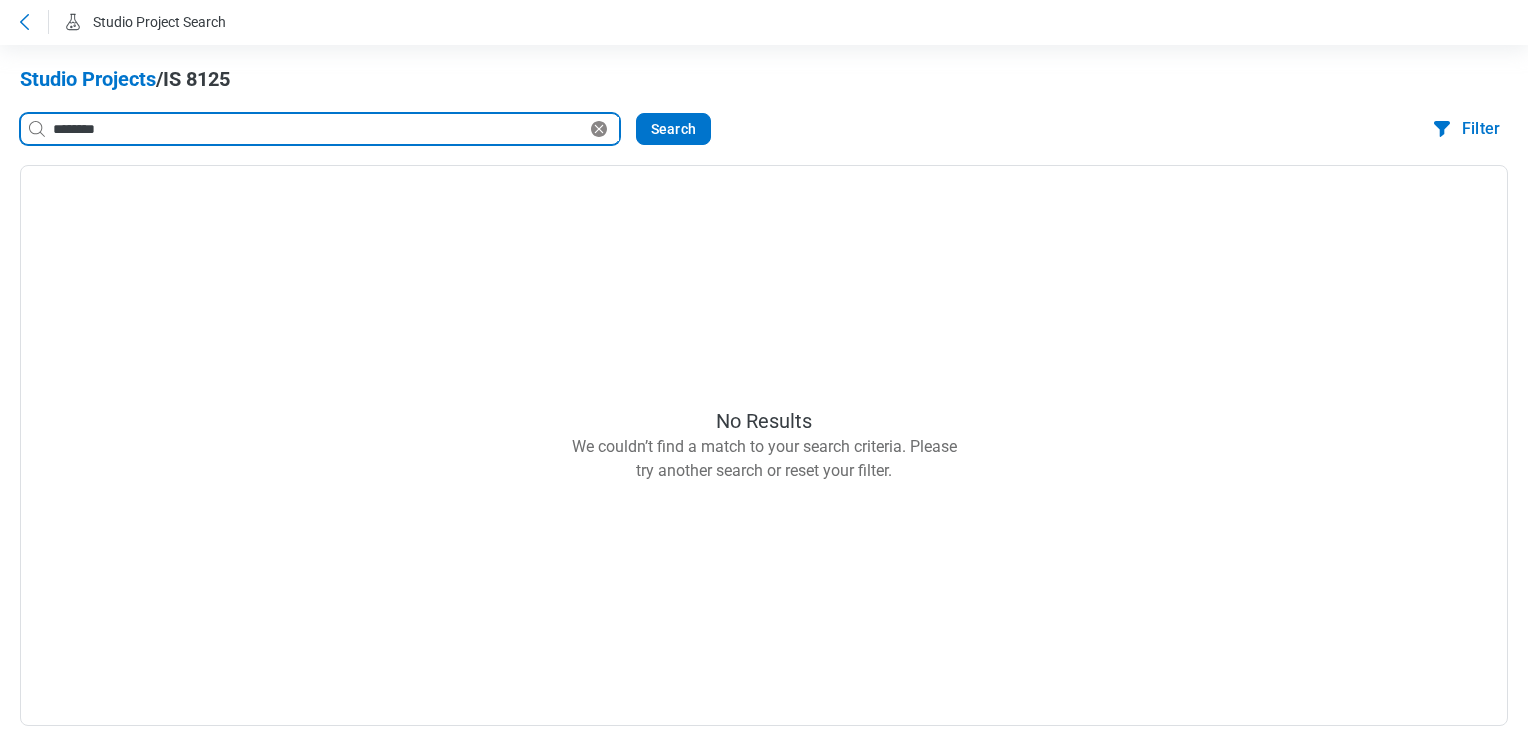 type on "********" 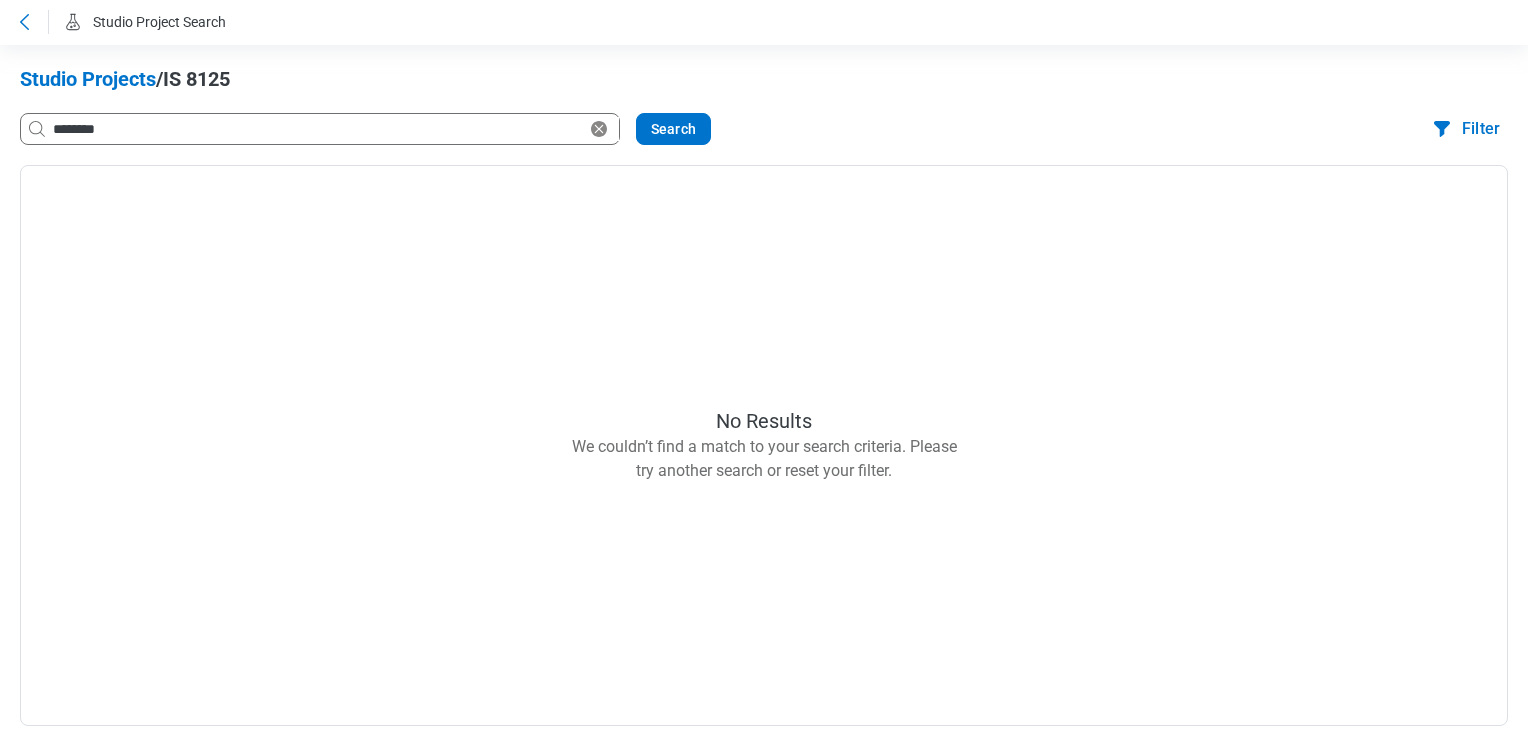click 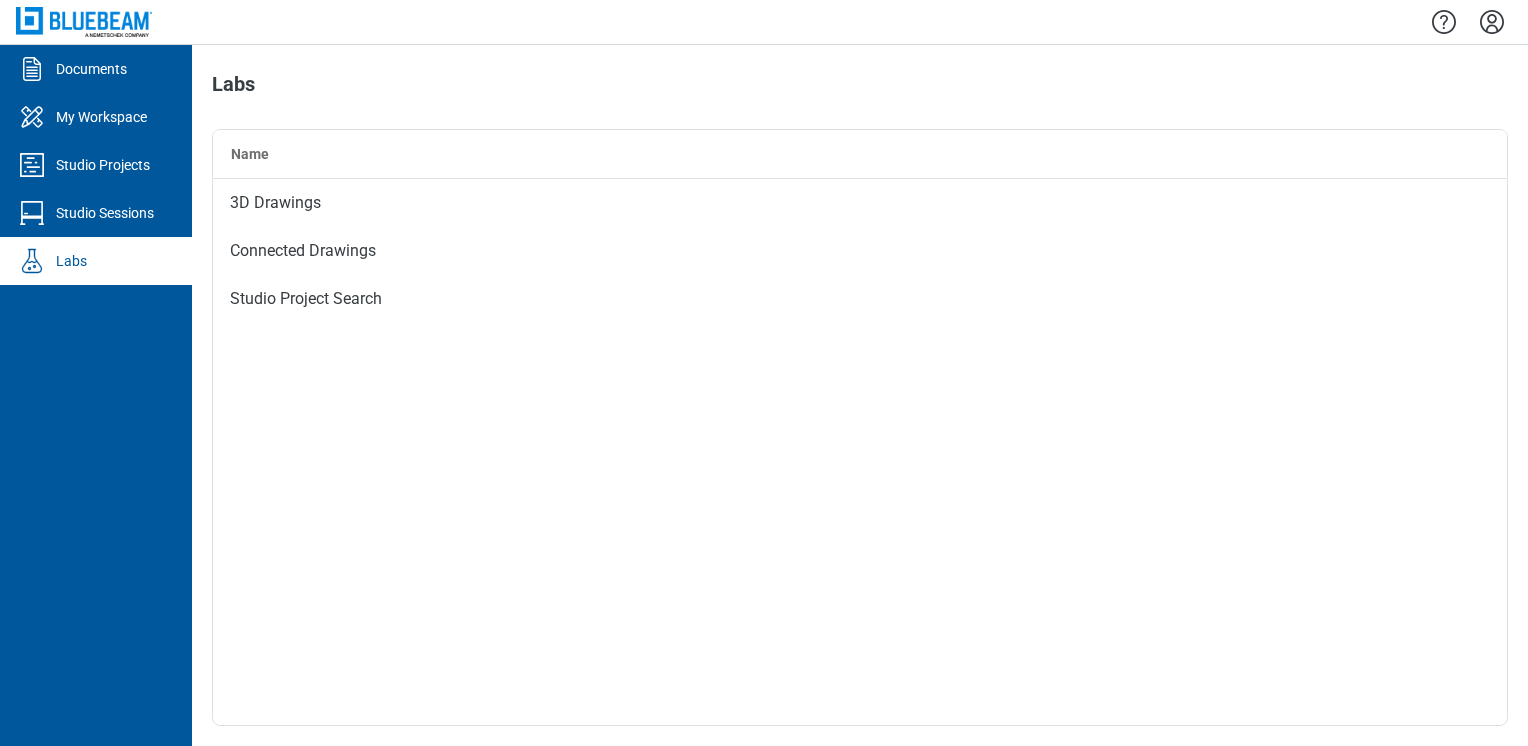click 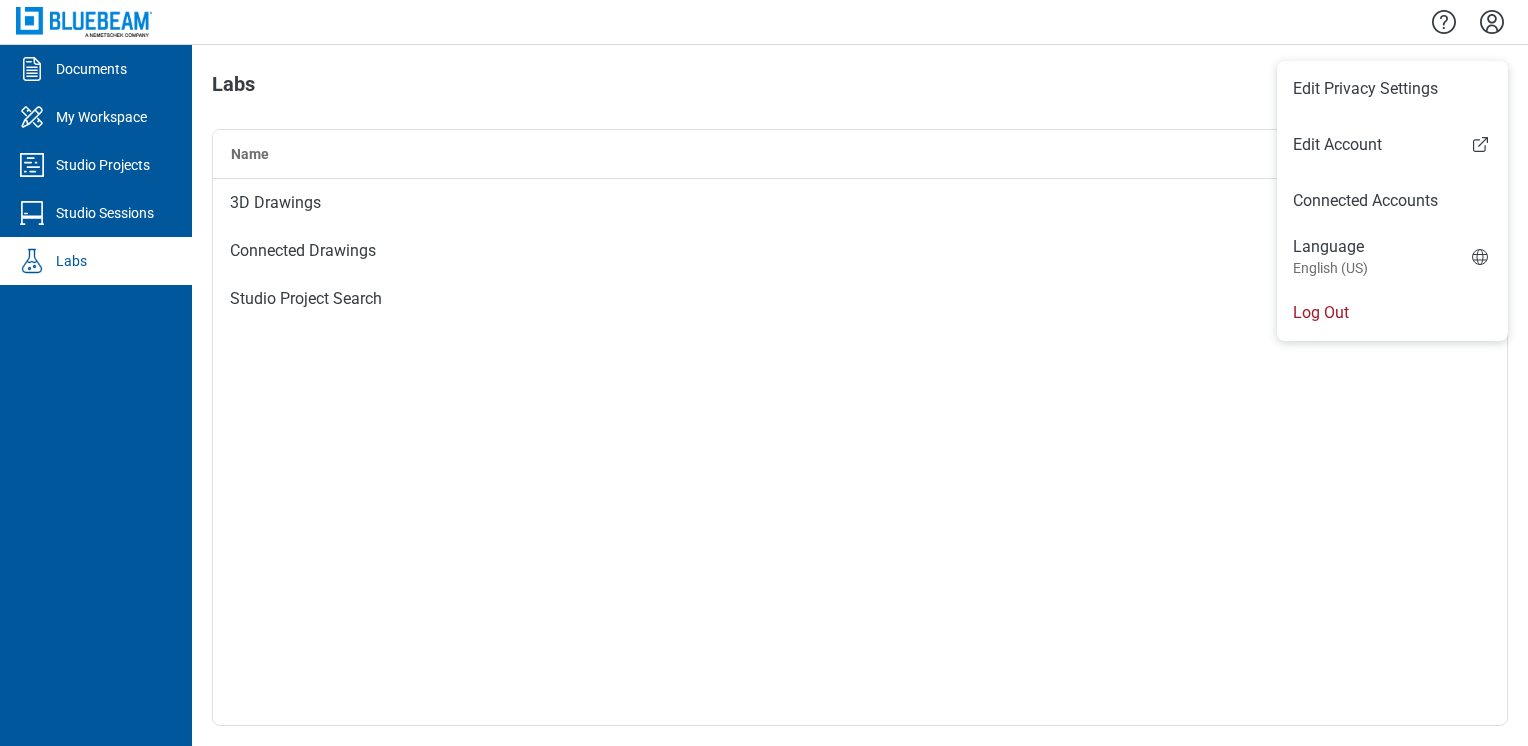 click on "Log Out" at bounding box center (1392, 313) 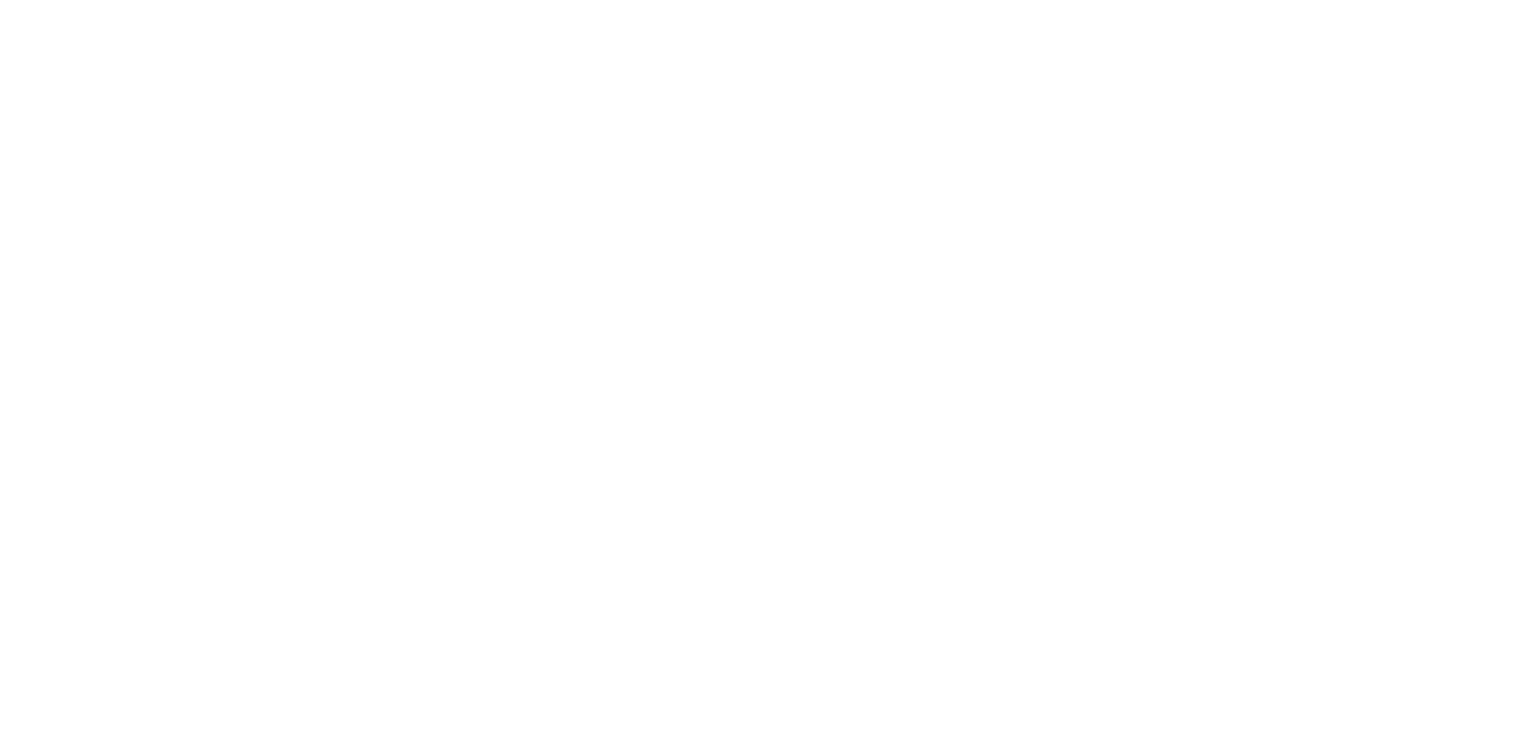 scroll, scrollTop: 0, scrollLeft: 0, axis: both 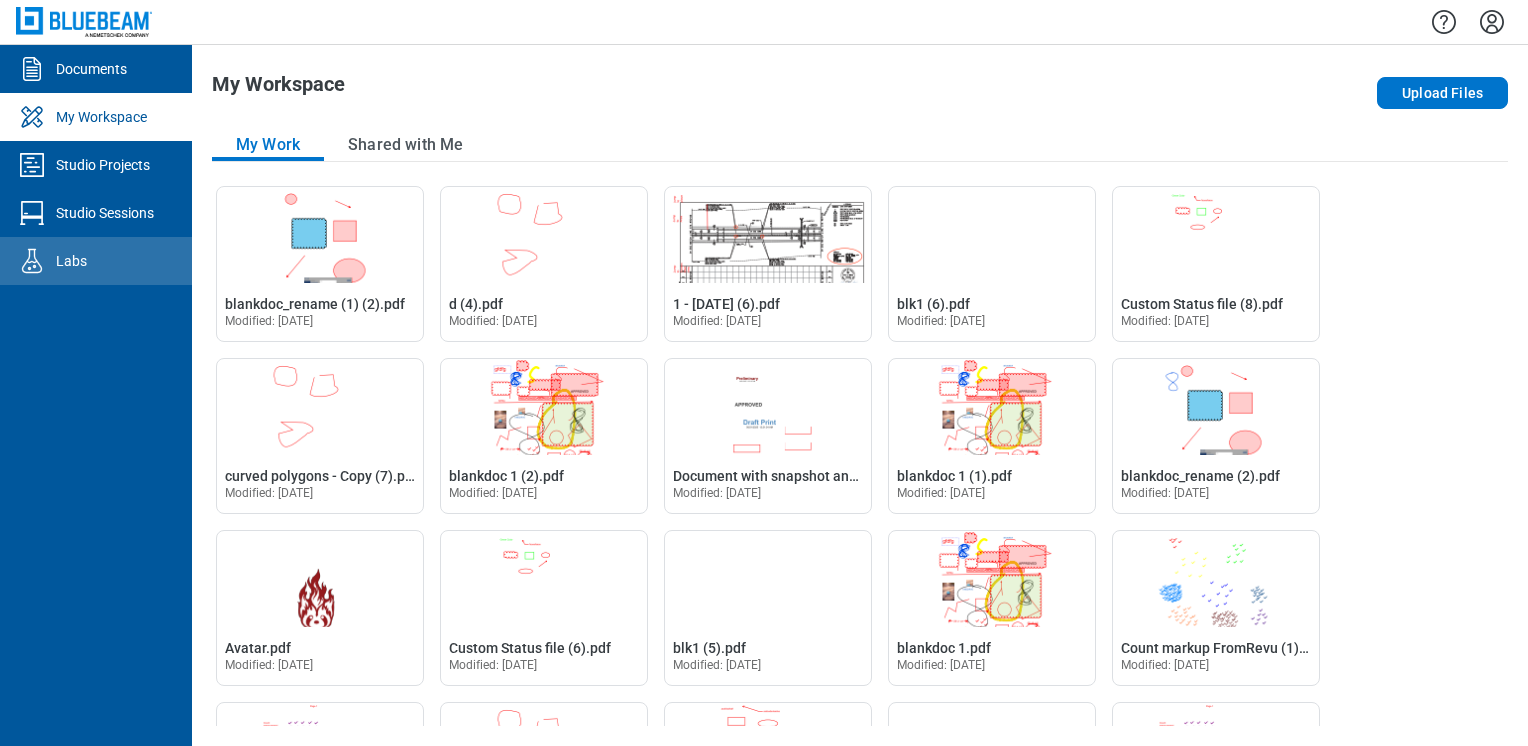 click on "Labs" at bounding box center (96, 261) 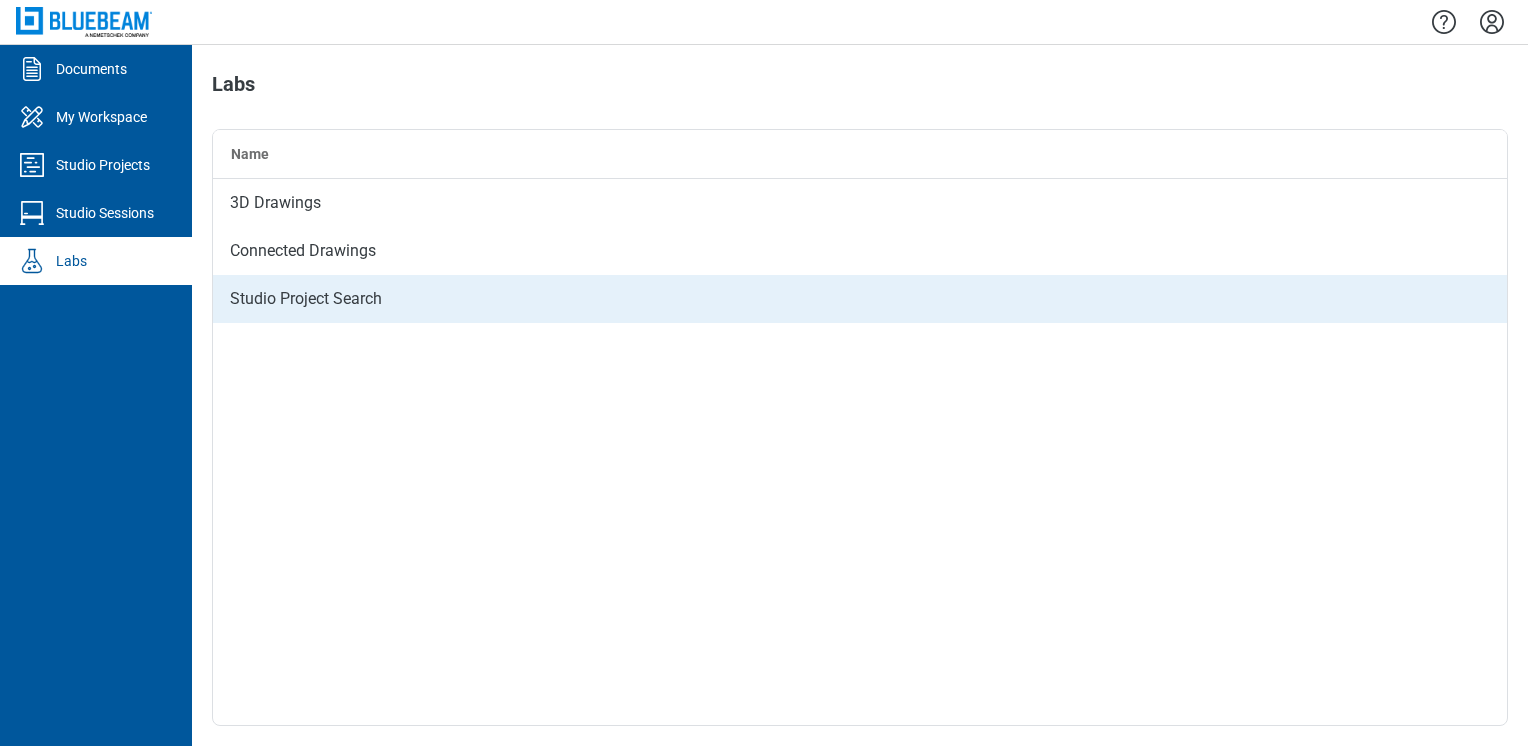 click on "Studio Project Search" at bounding box center [860, 299] 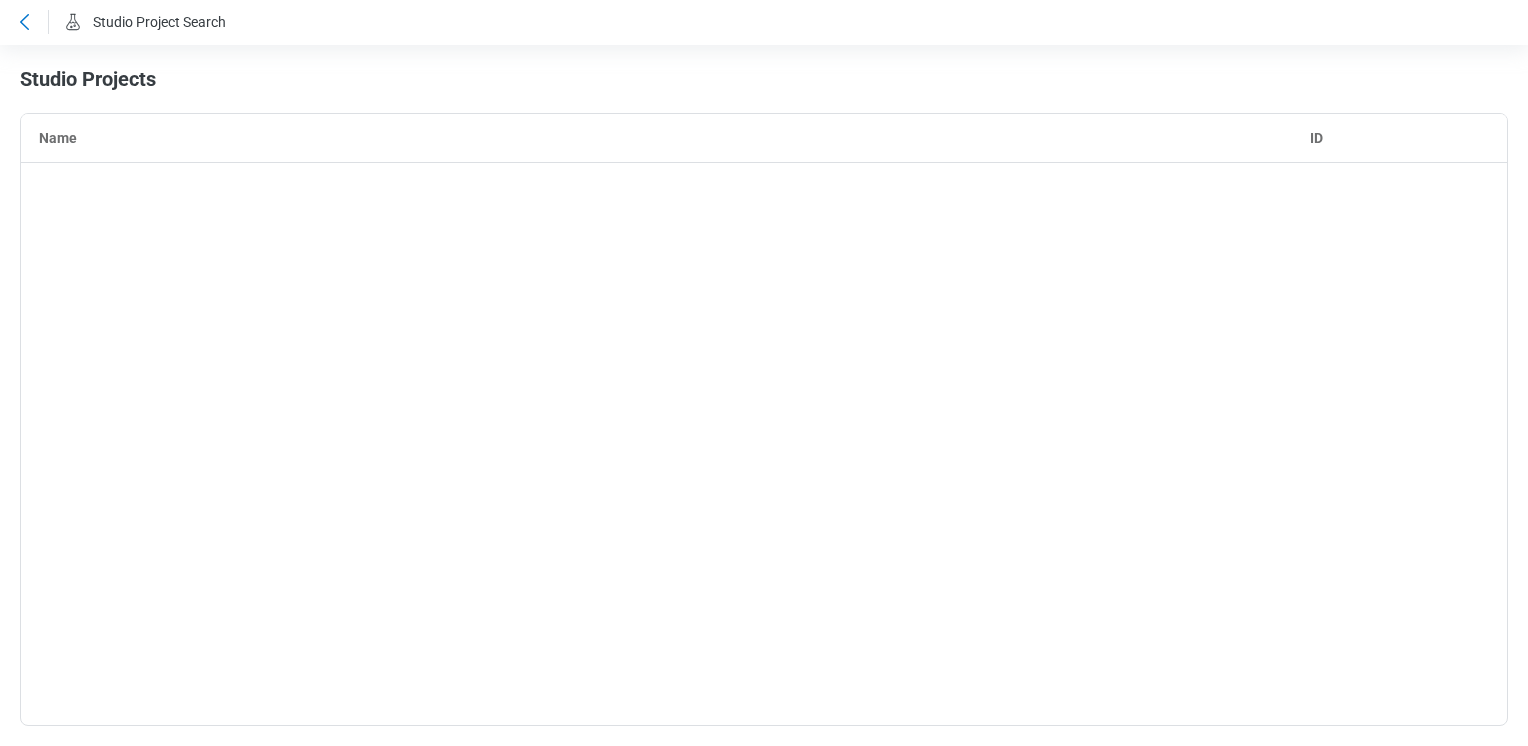 scroll, scrollTop: 8556, scrollLeft: 0, axis: vertical 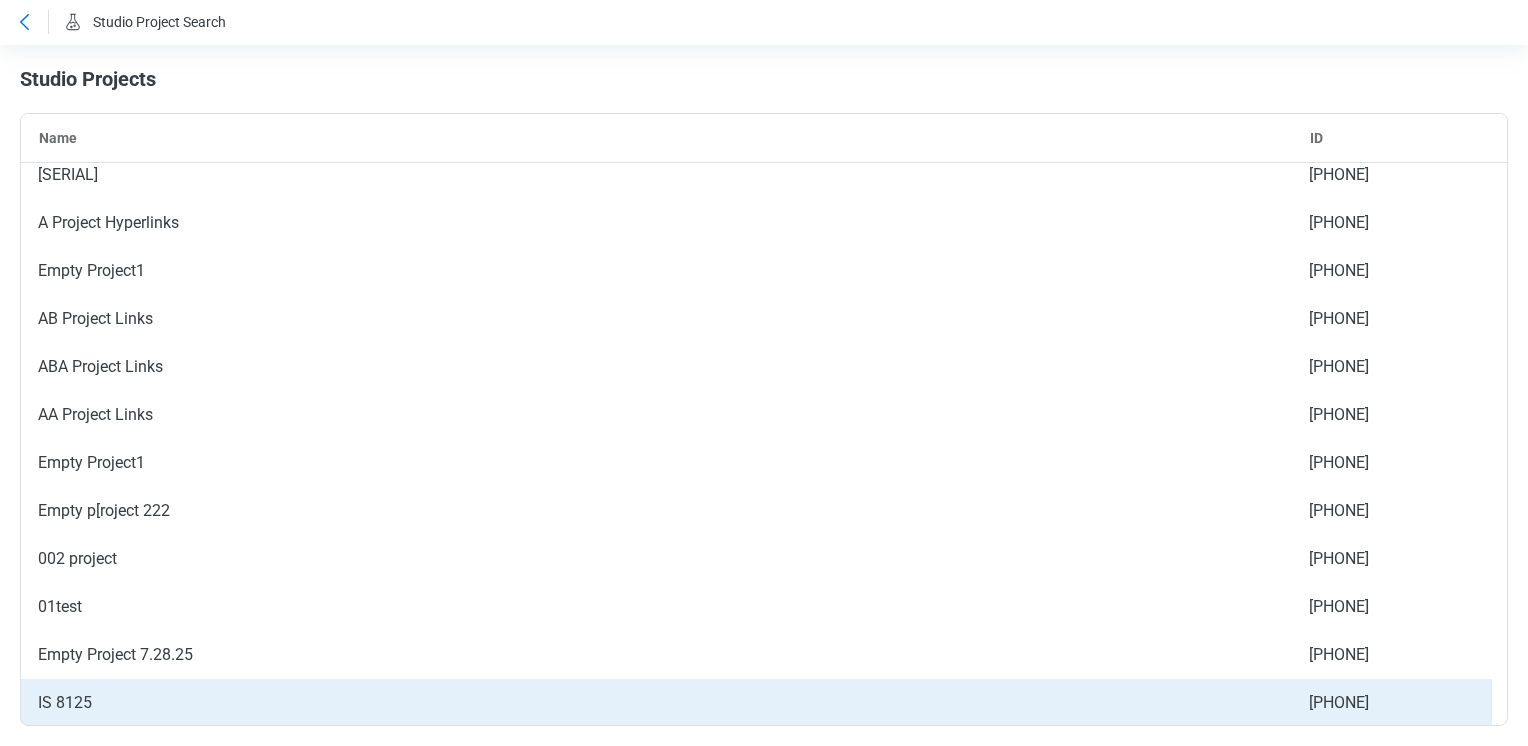 click on "IS 8125" at bounding box center [656, 703] 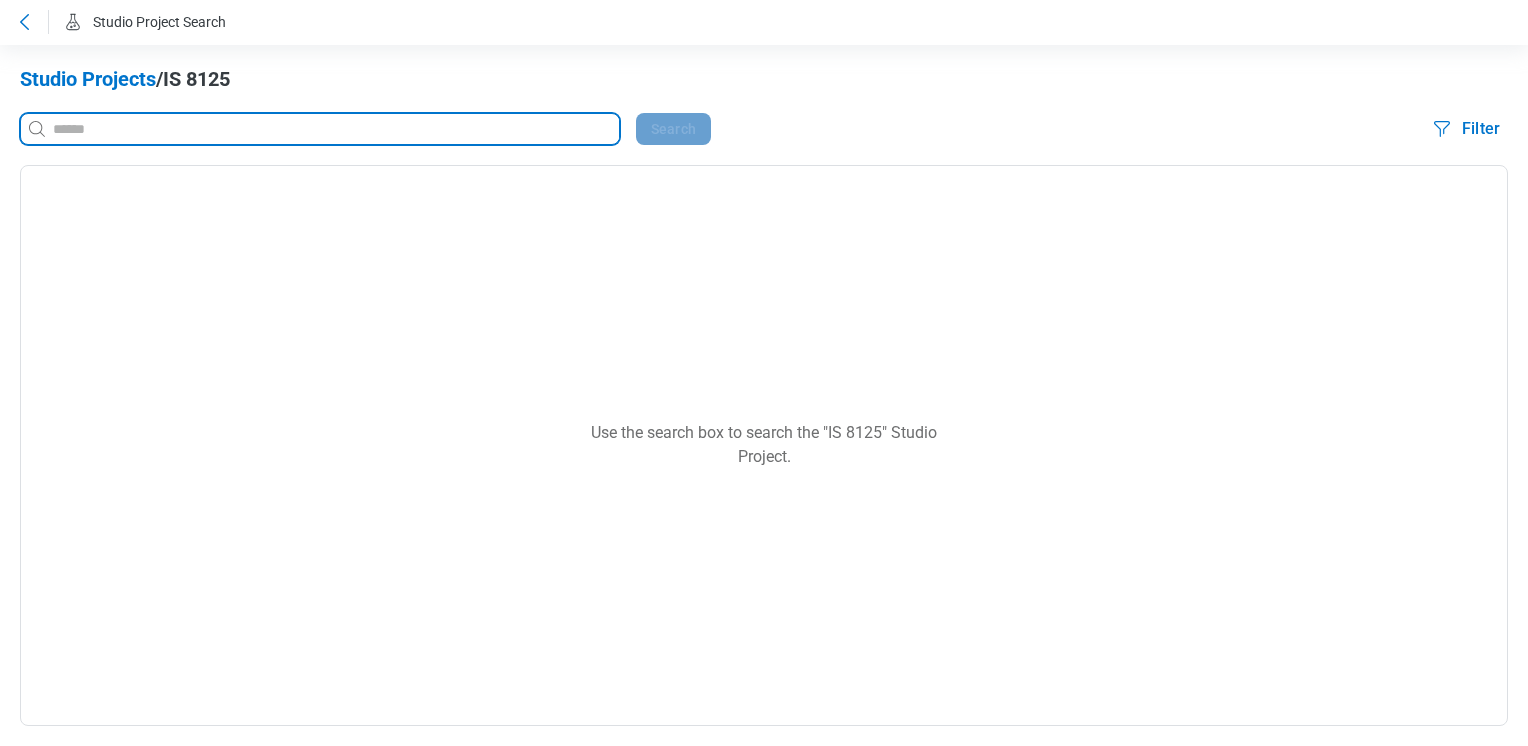click at bounding box center [334, 129] 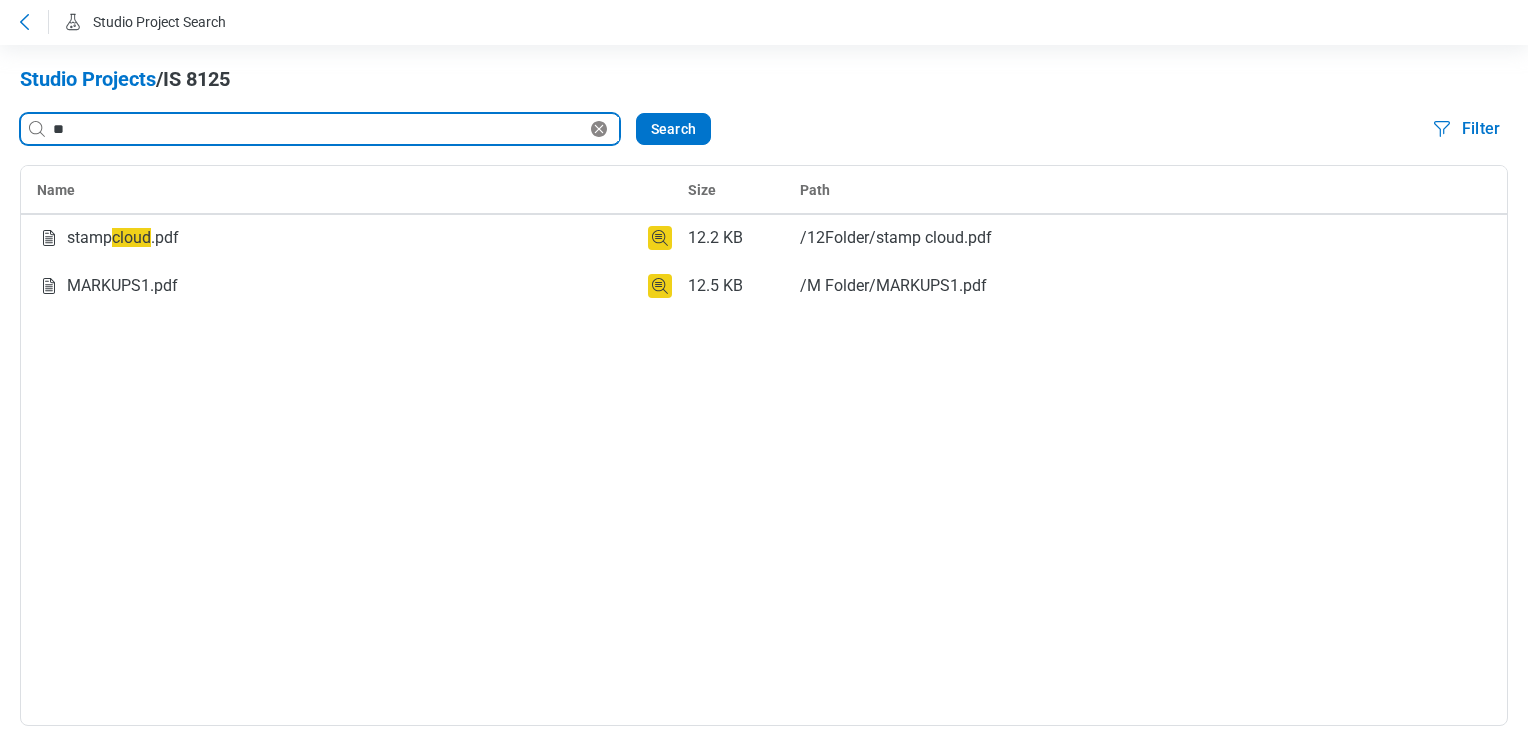 type on "*" 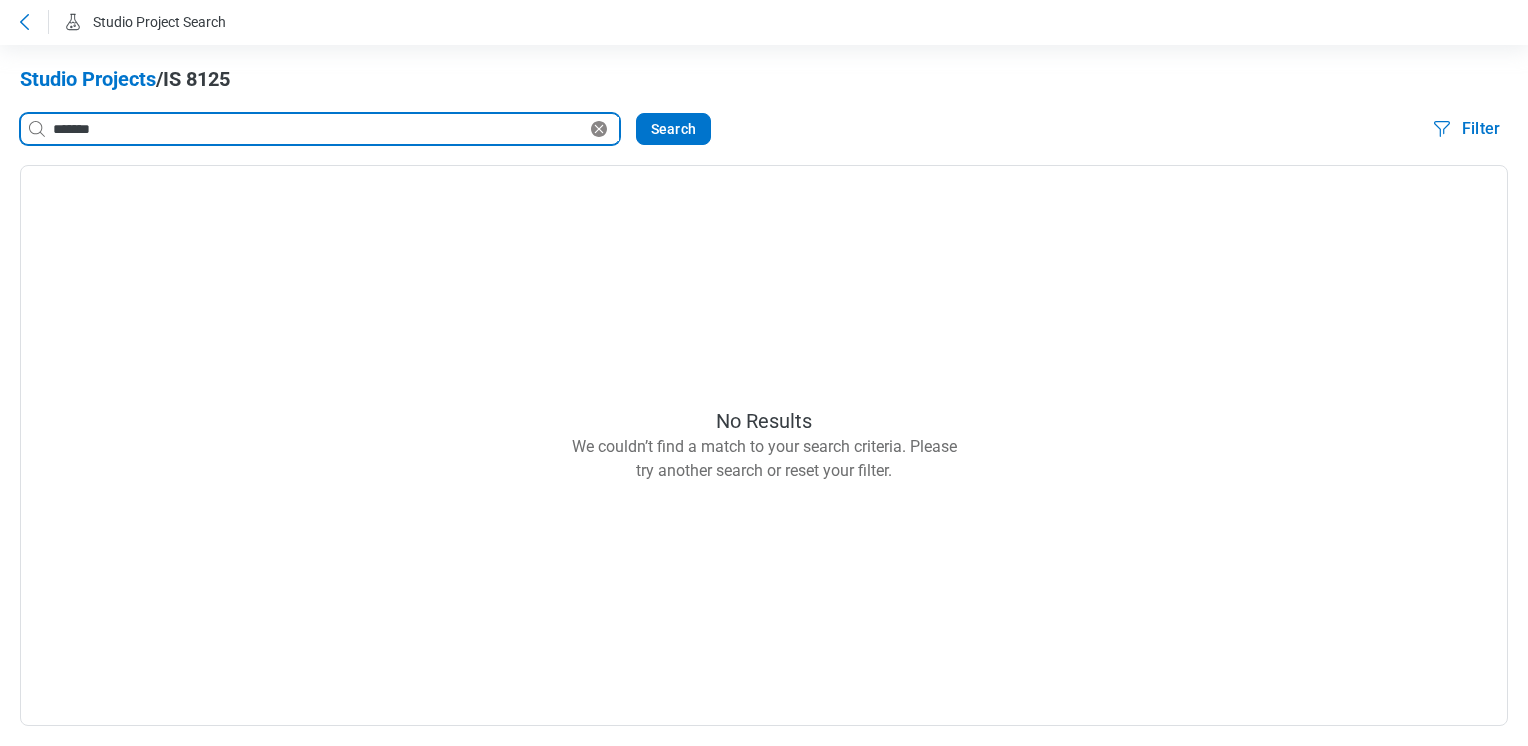 click on "*******" at bounding box center [318, 129] 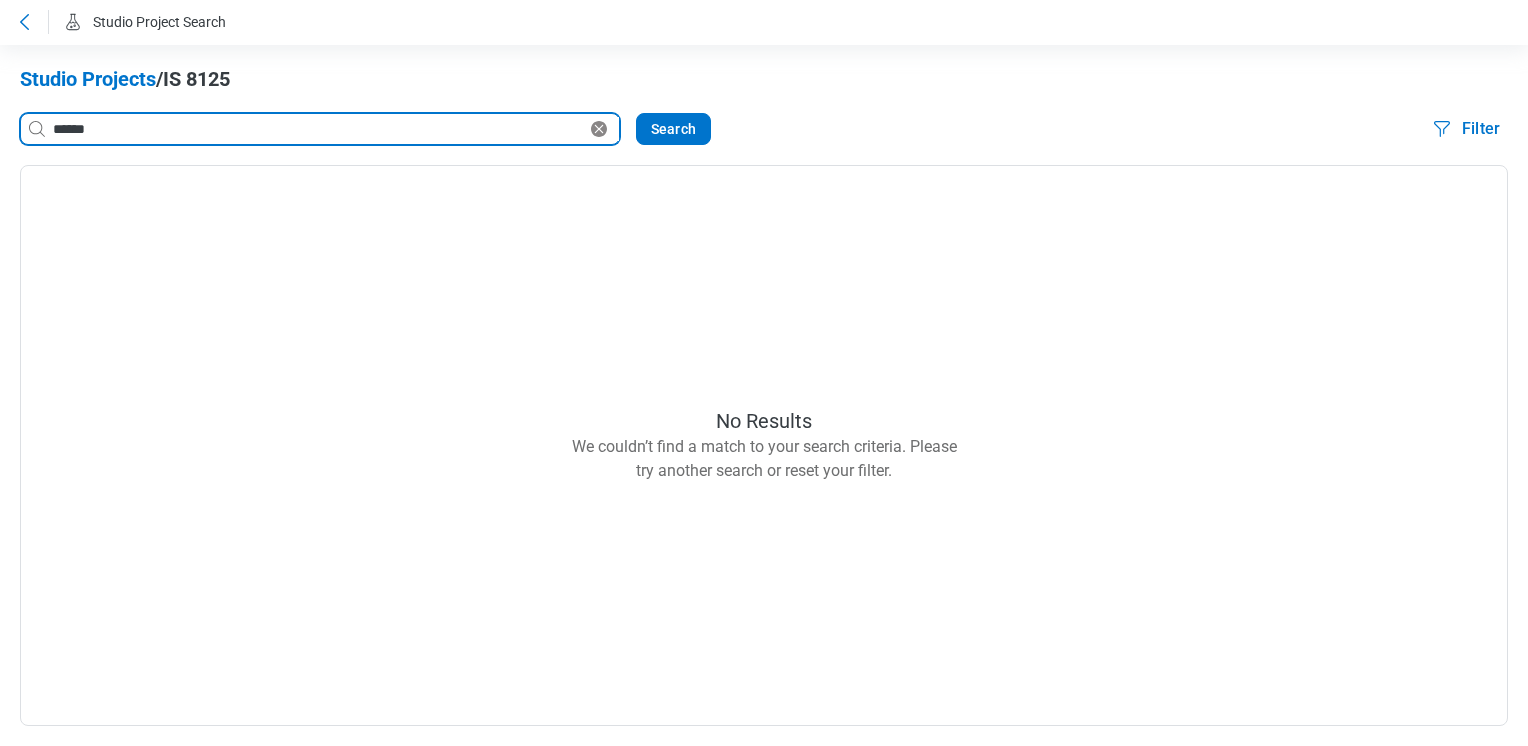 type on "******" 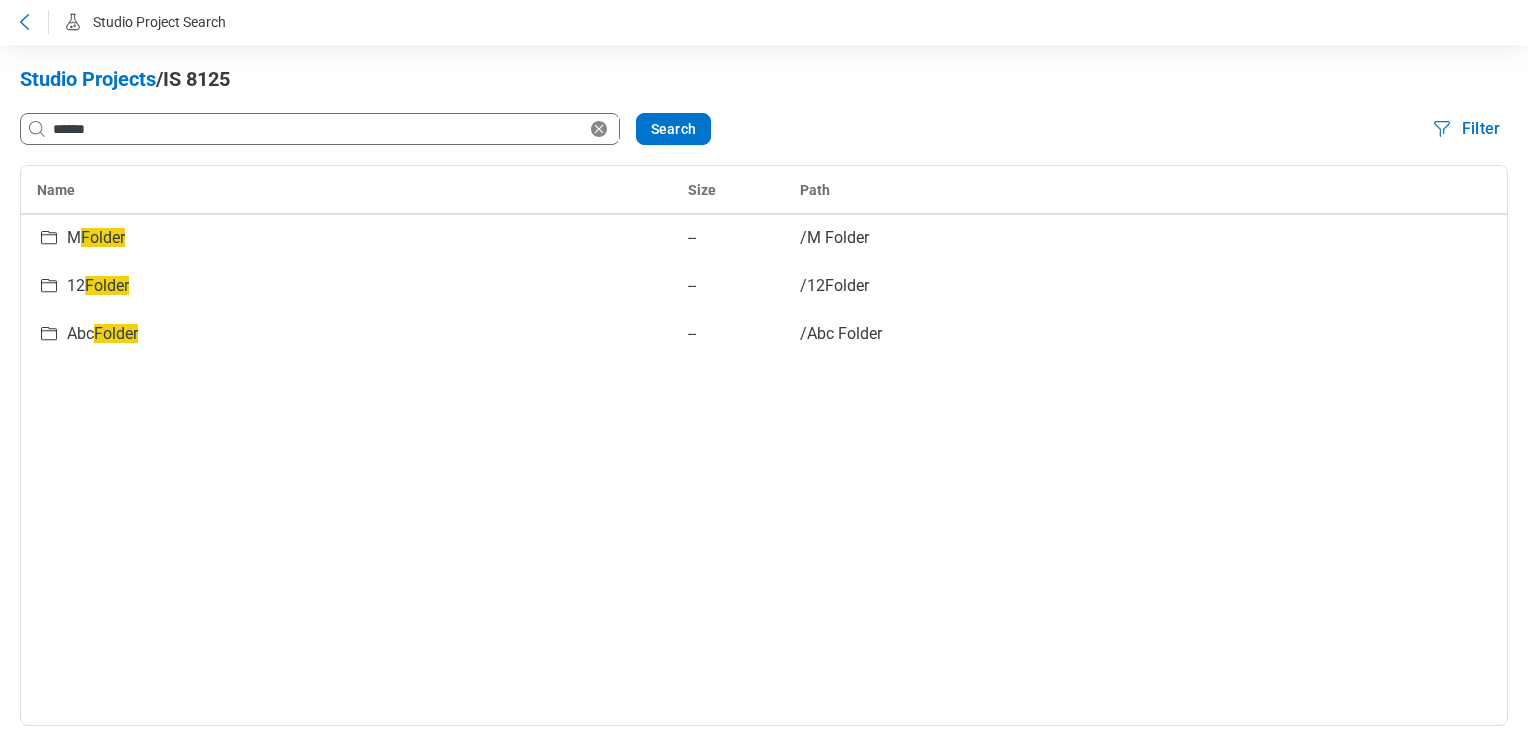 click on "Studio Projects  /  IS 8125 ****** Search Filter Name Size Path M  Folder -- /M Folder 12 Folder -- /12Folder Abc  Folder -- /Abc Folder" at bounding box center [764, 395] 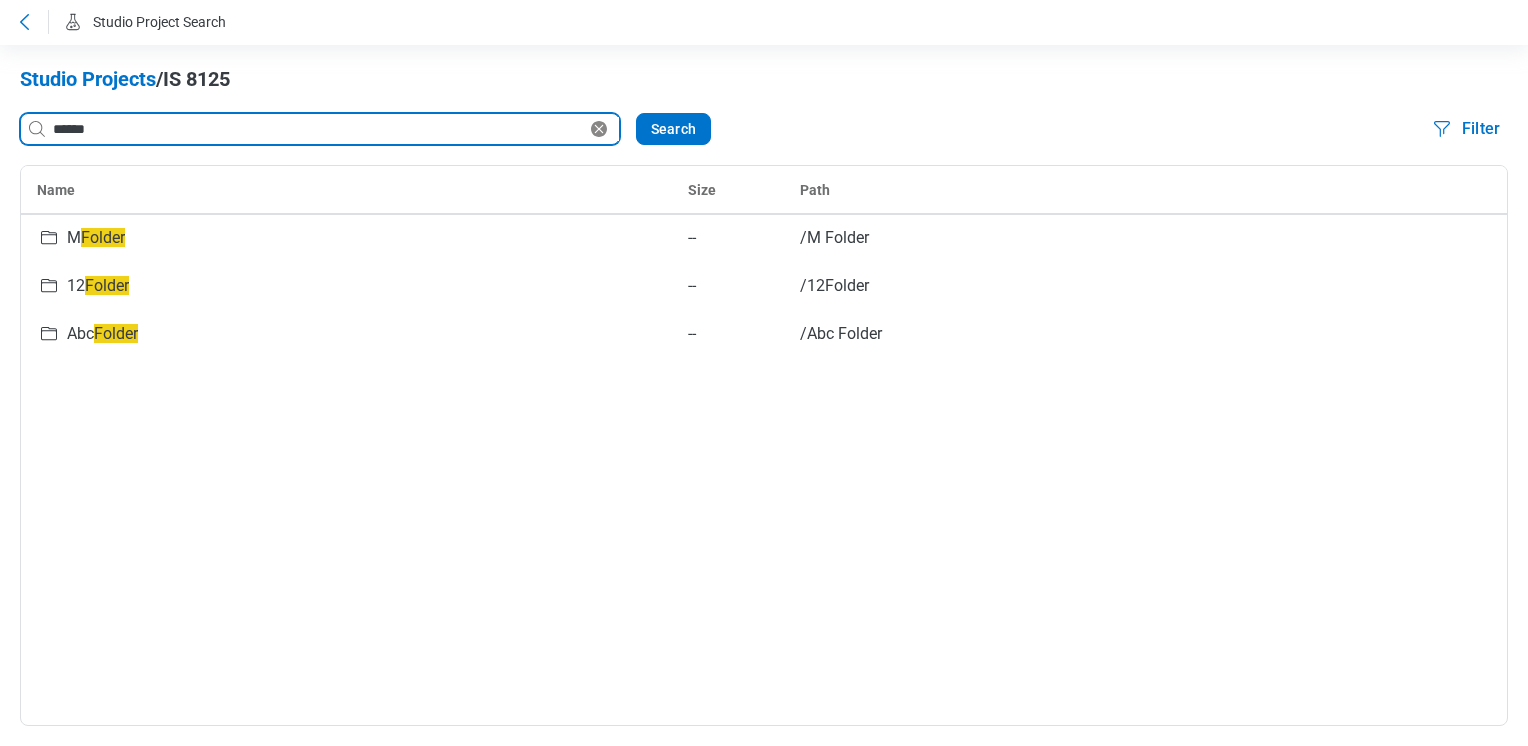 drag, startPoint x: 404, startPoint y: 126, endPoint x: 12, endPoint y: 117, distance: 392.1033 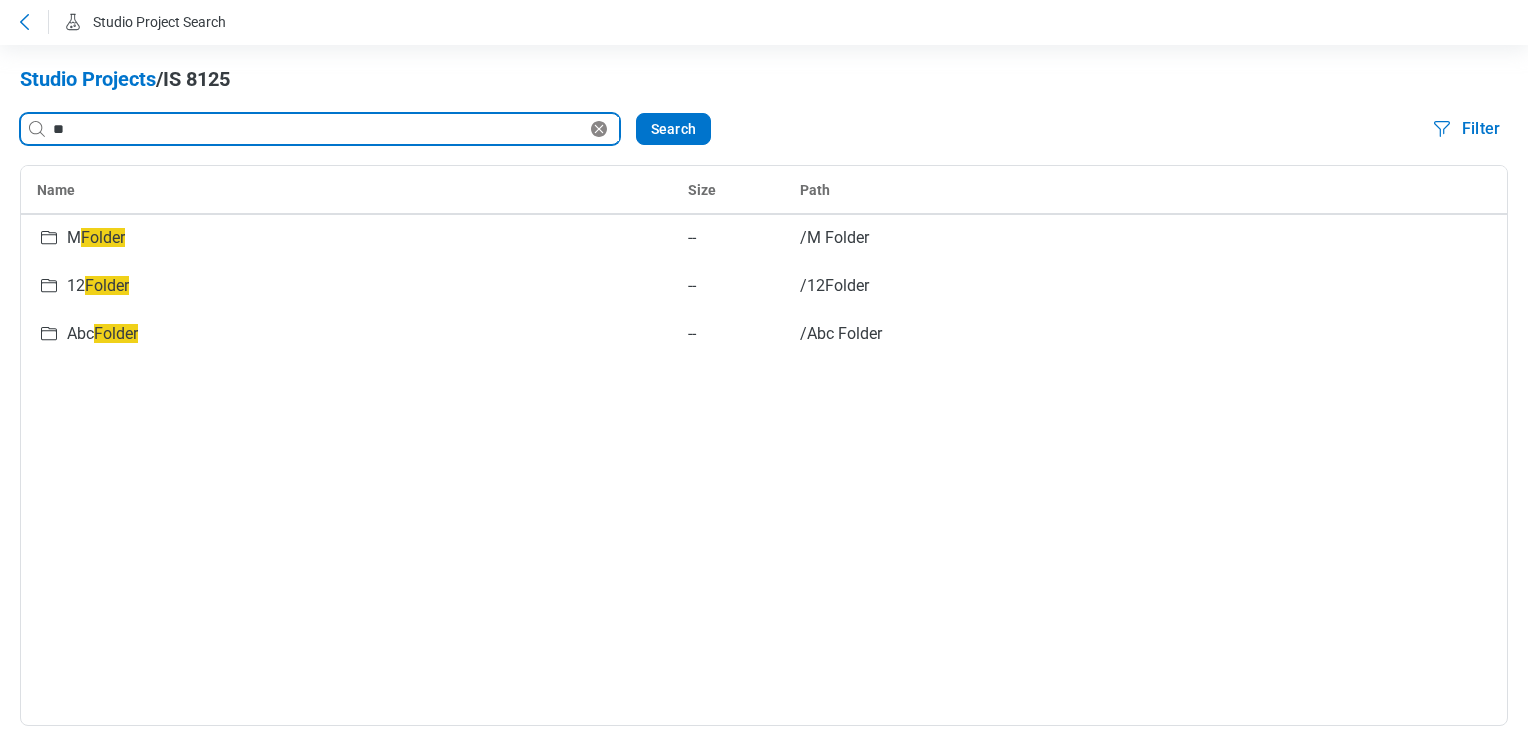 type on "*" 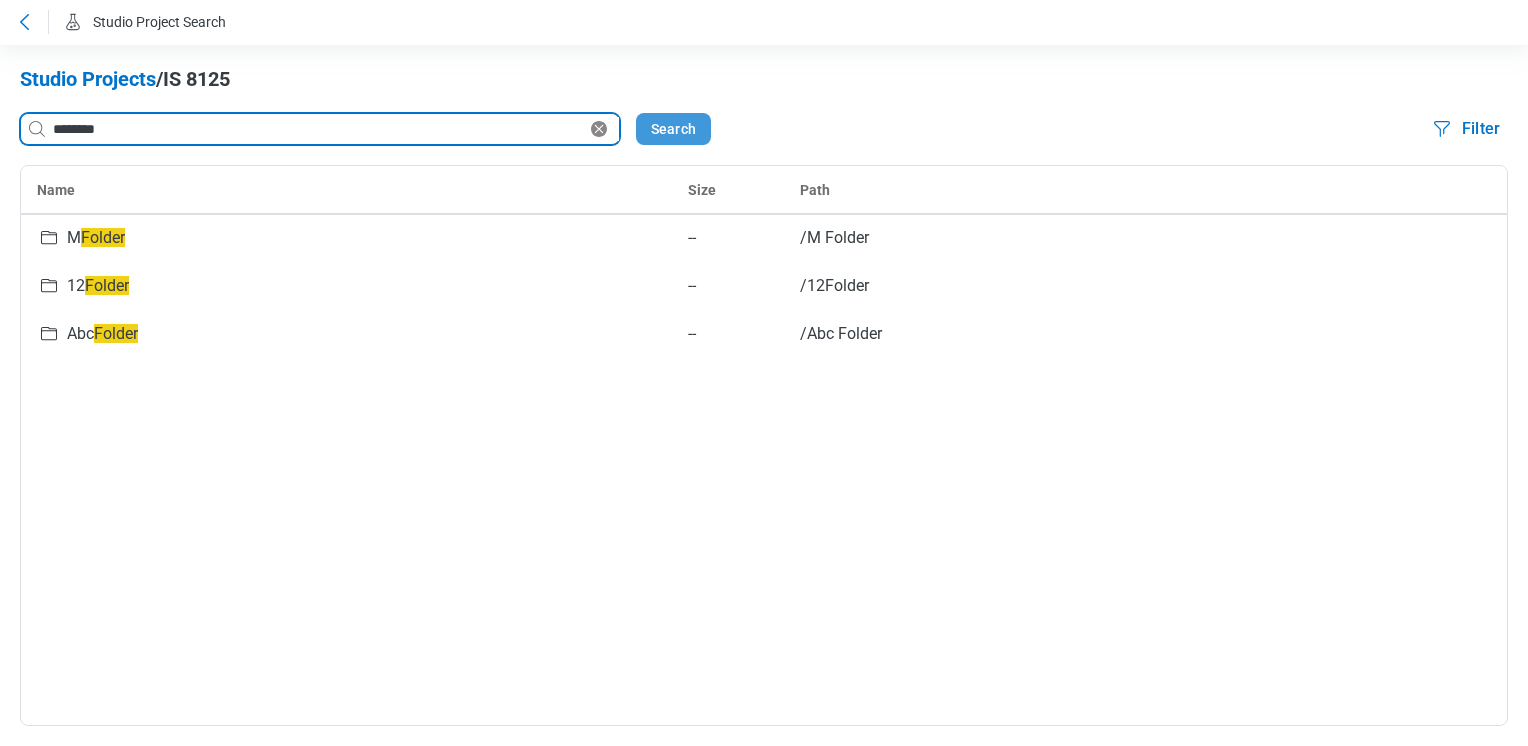type on "********" 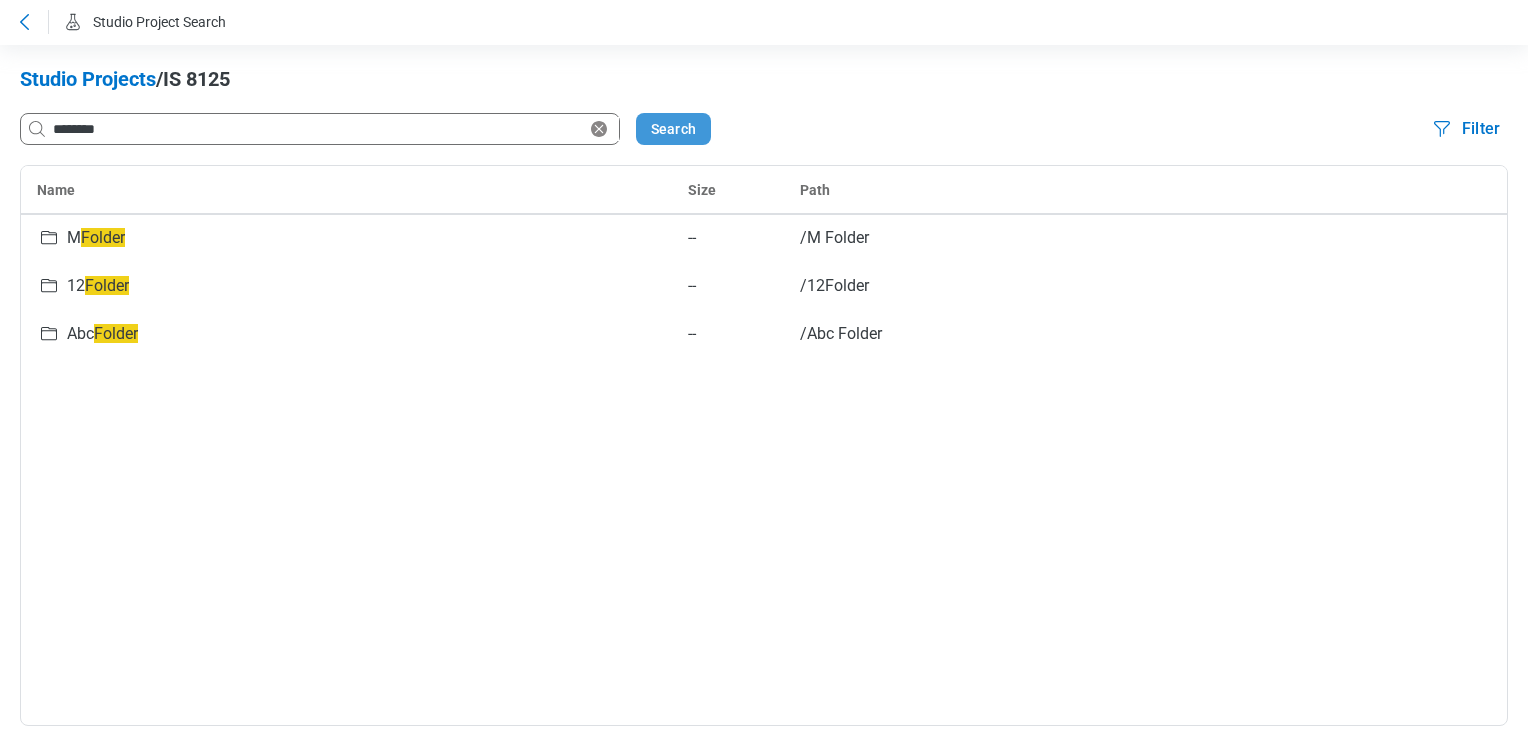 click on "Search" at bounding box center [673, 129] 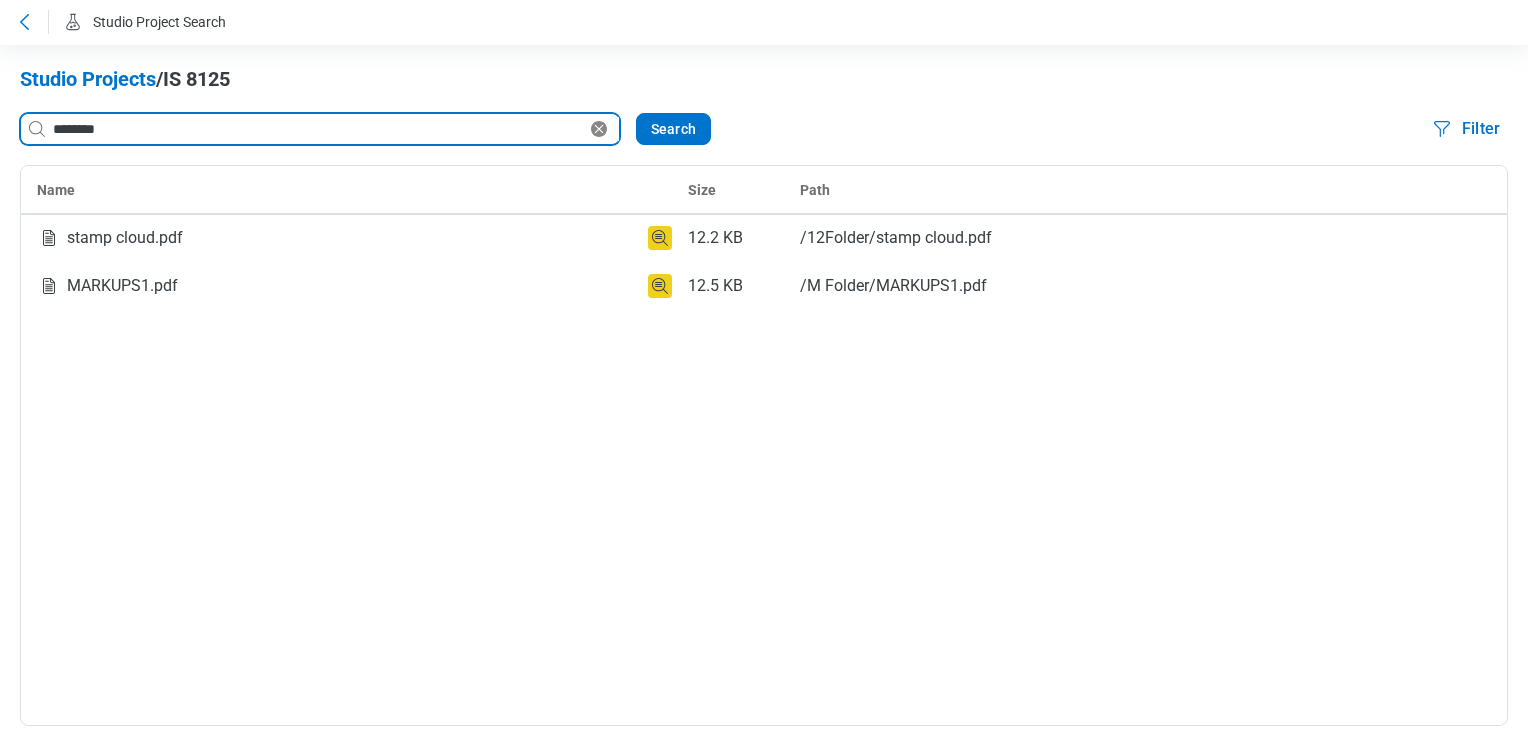 click 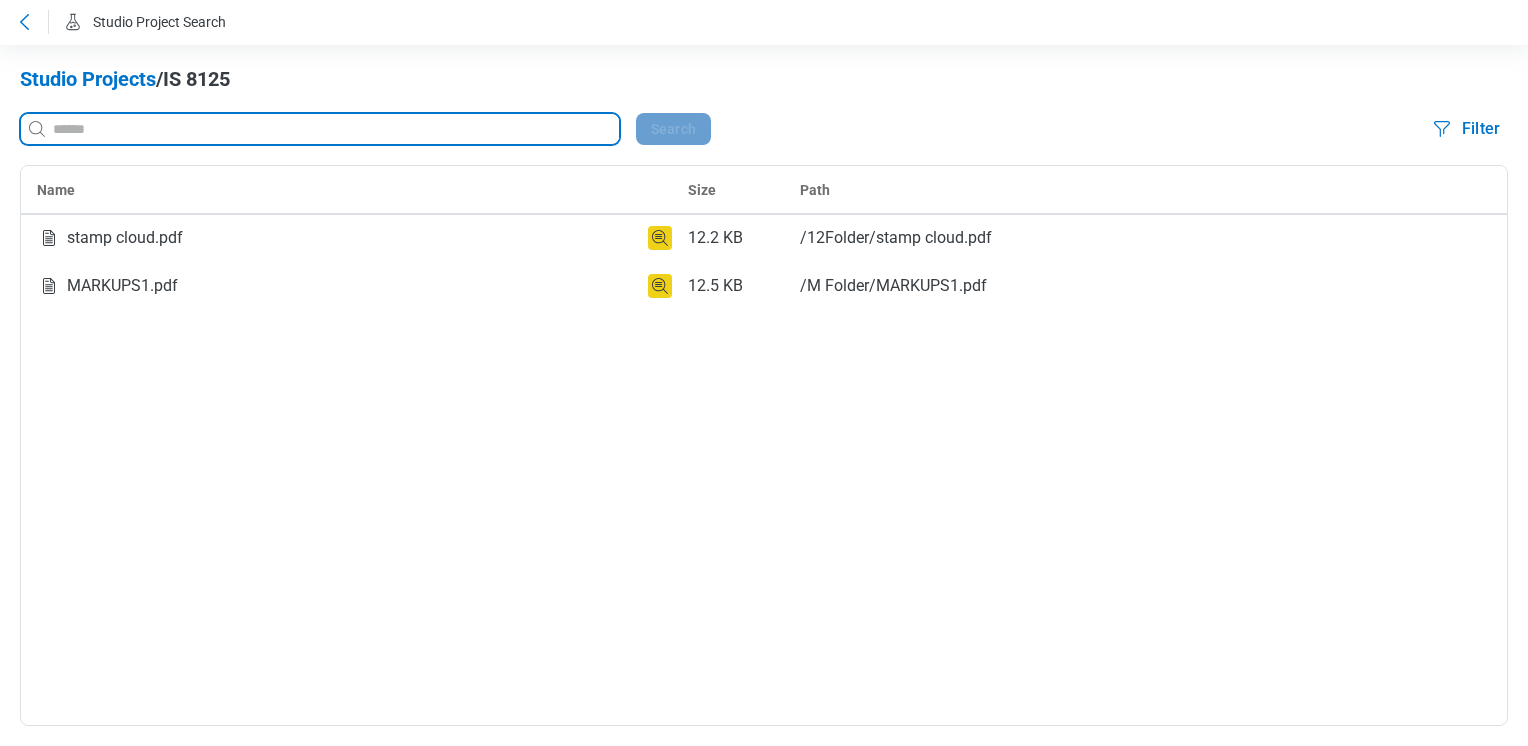 click at bounding box center (334, 129) 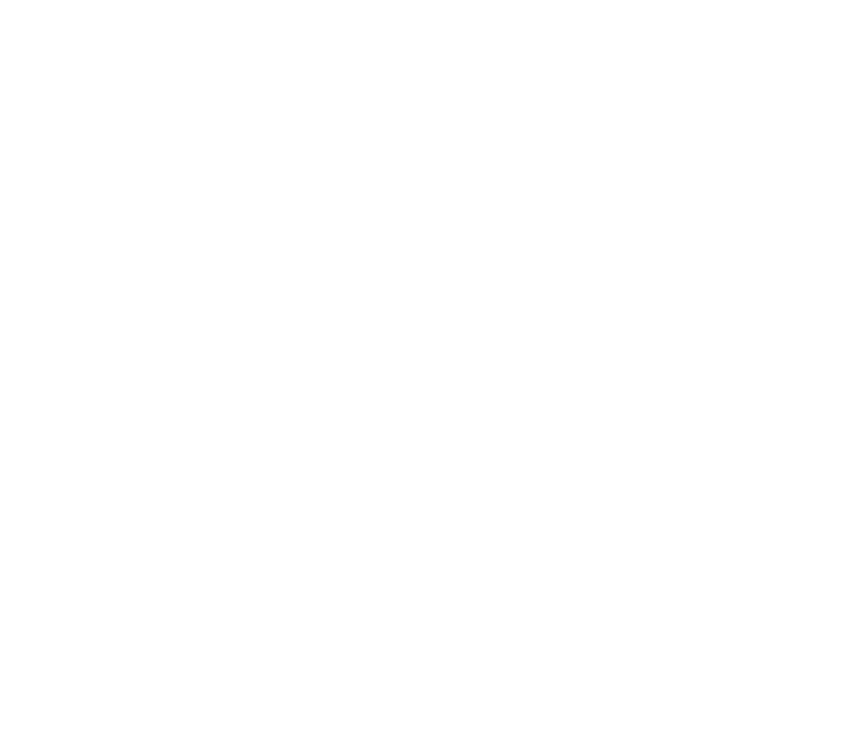 scroll, scrollTop: 0, scrollLeft: 0, axis: both 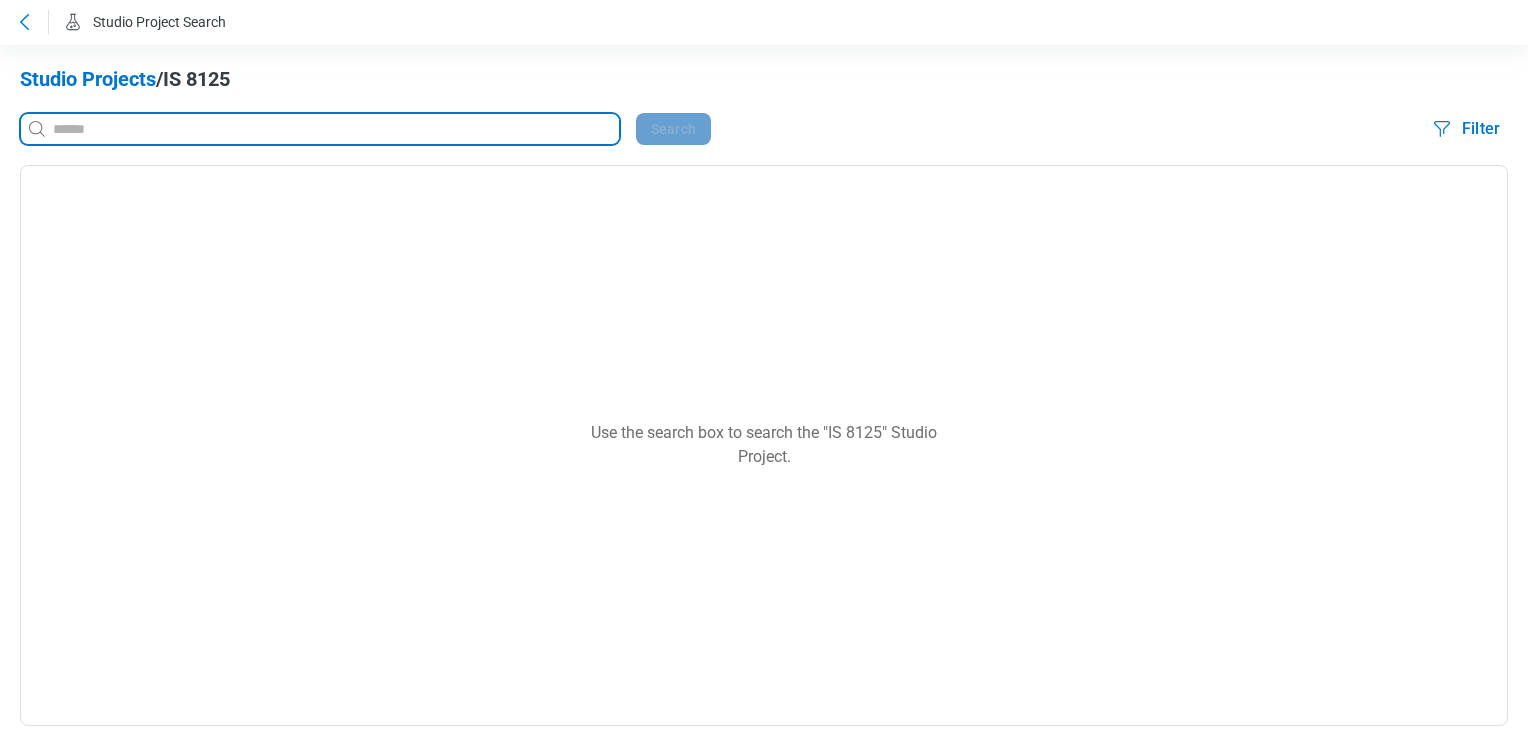 click at bounding box center (334, 129) 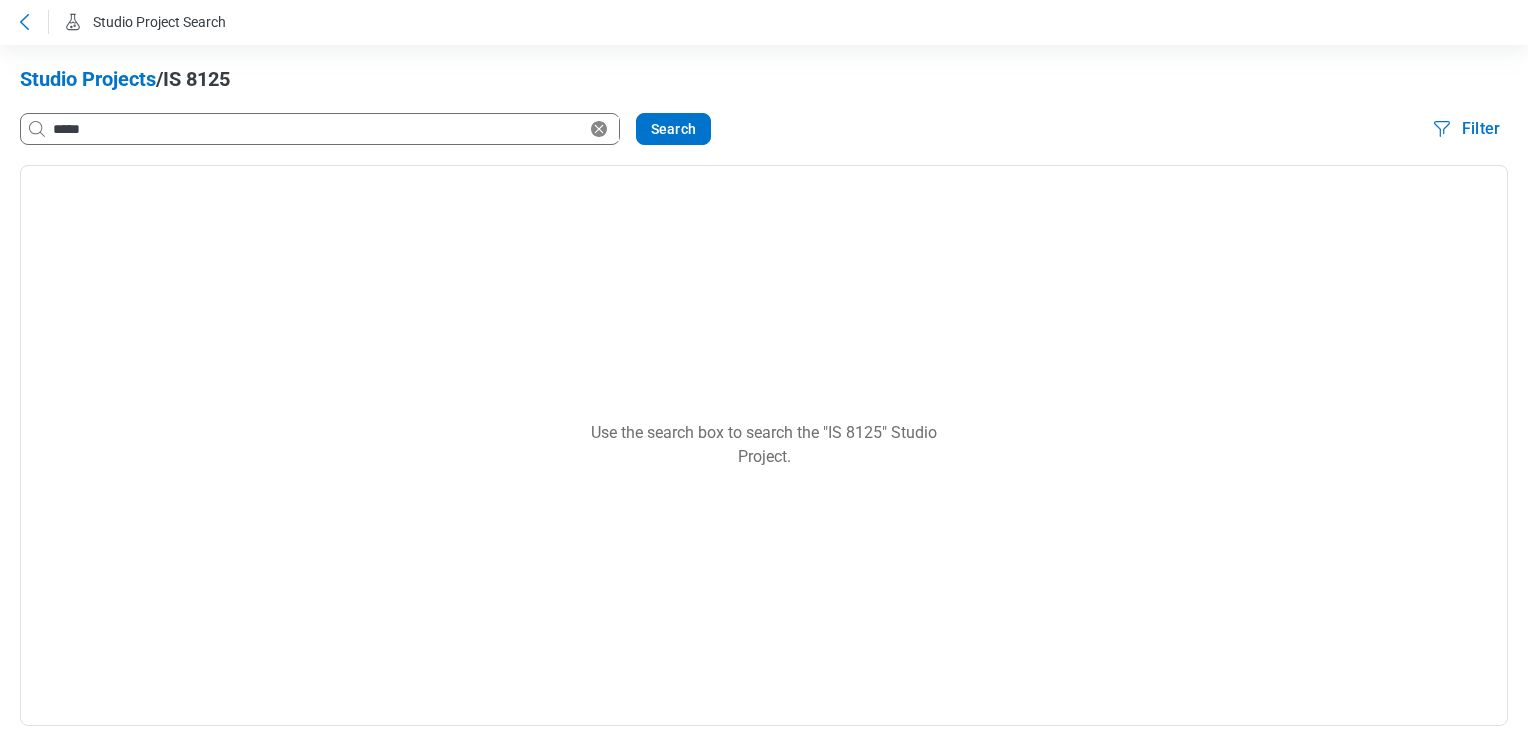 click 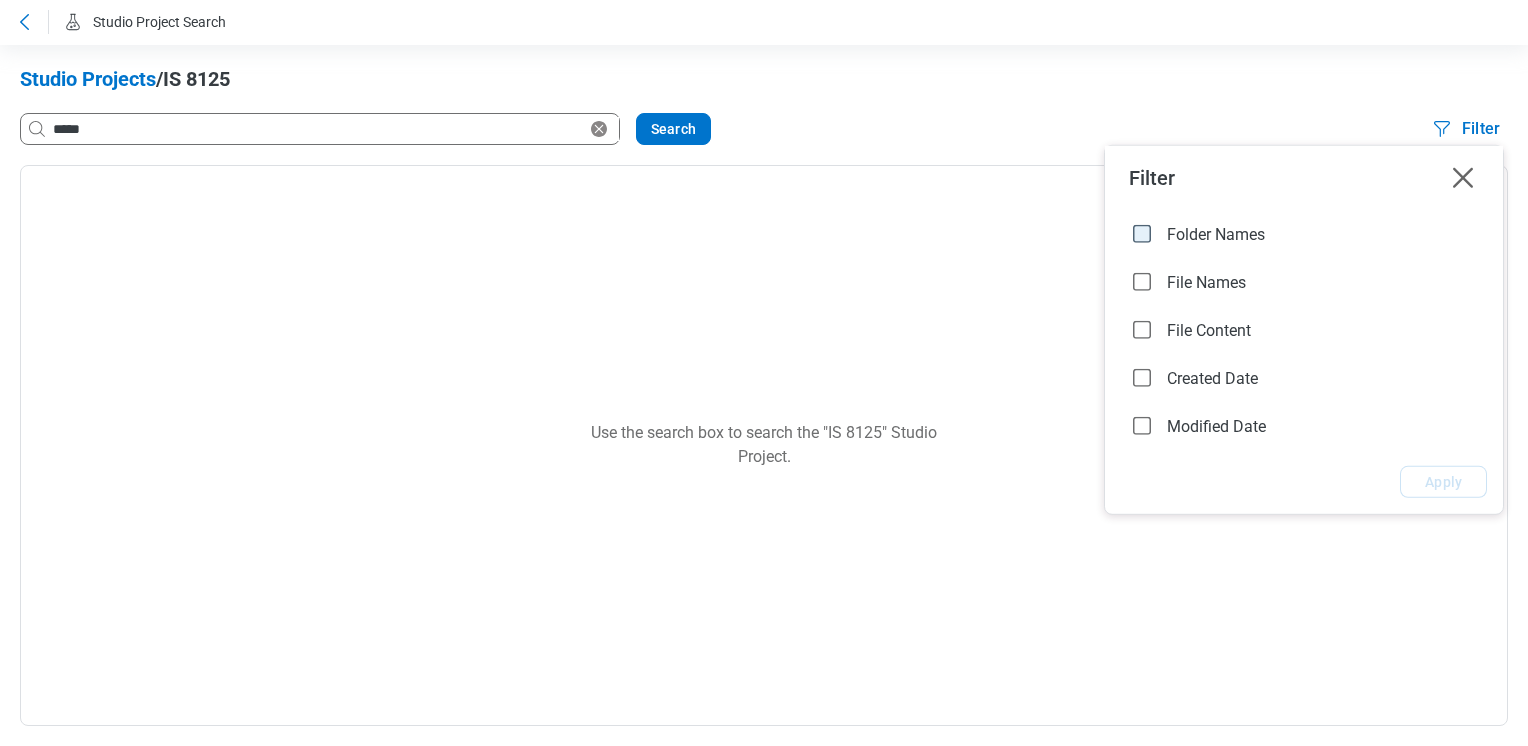 click 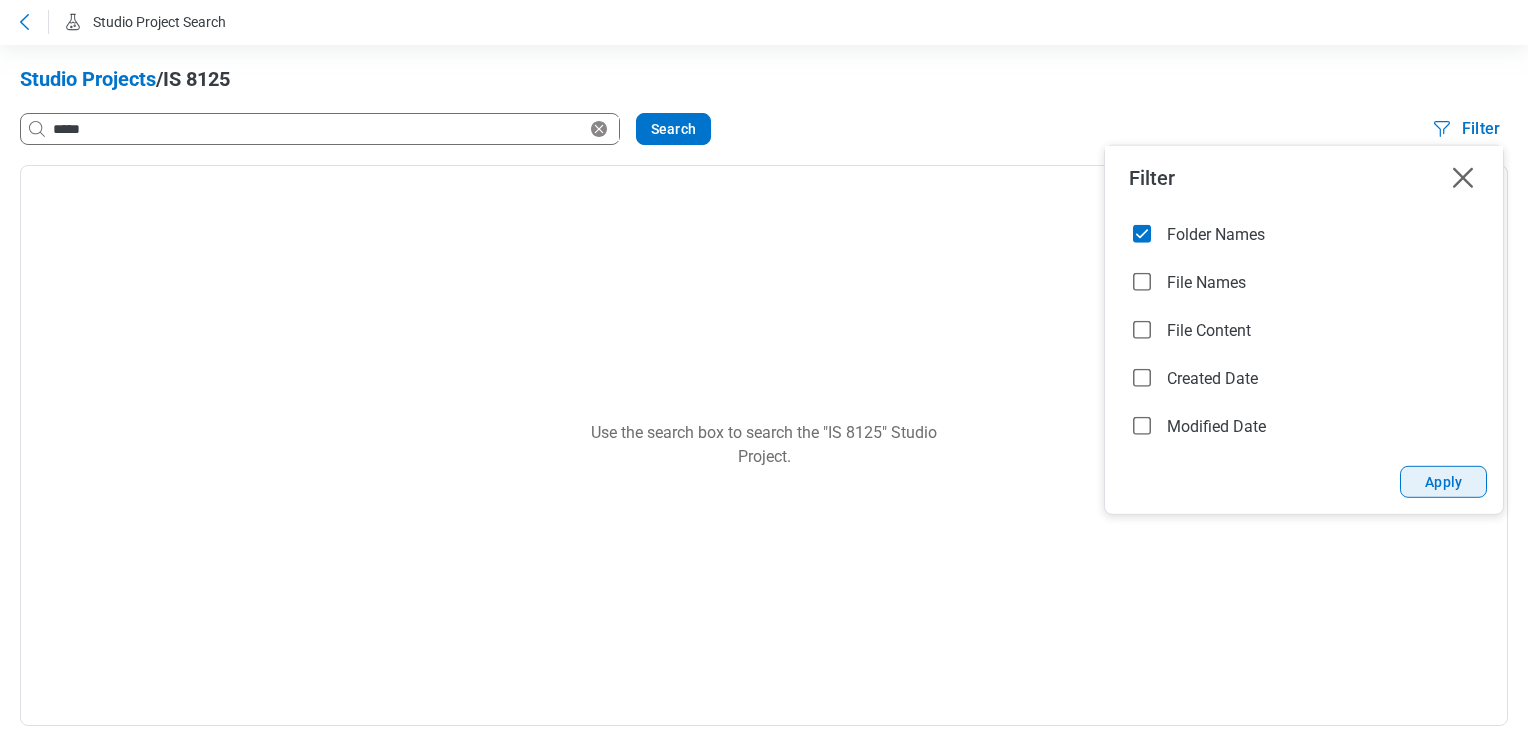 click on "Apply" at bounding box center (1443, 482) 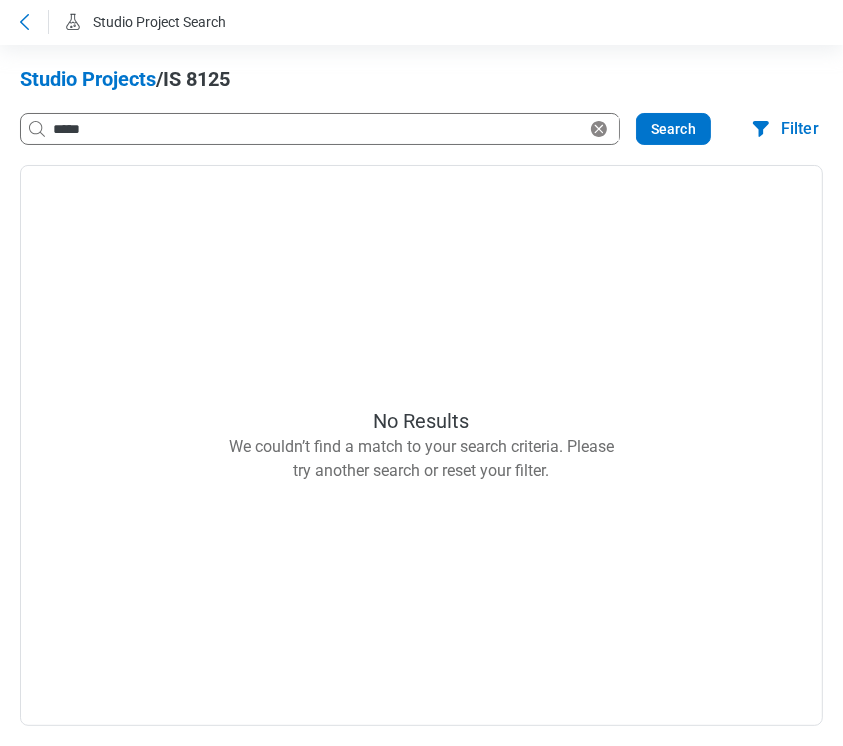 drag, startPoint x: 841, startPoint y: 382, endPoint x: 1090, endPoint y: 389, distance: 249.09837 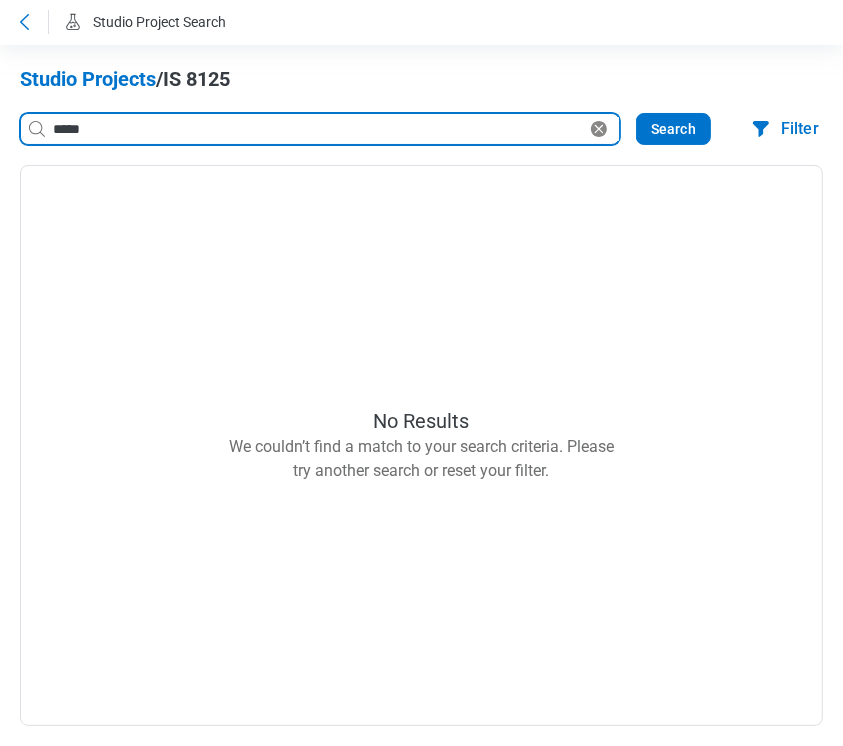 click on "*****" at bounding box center (318, 129) 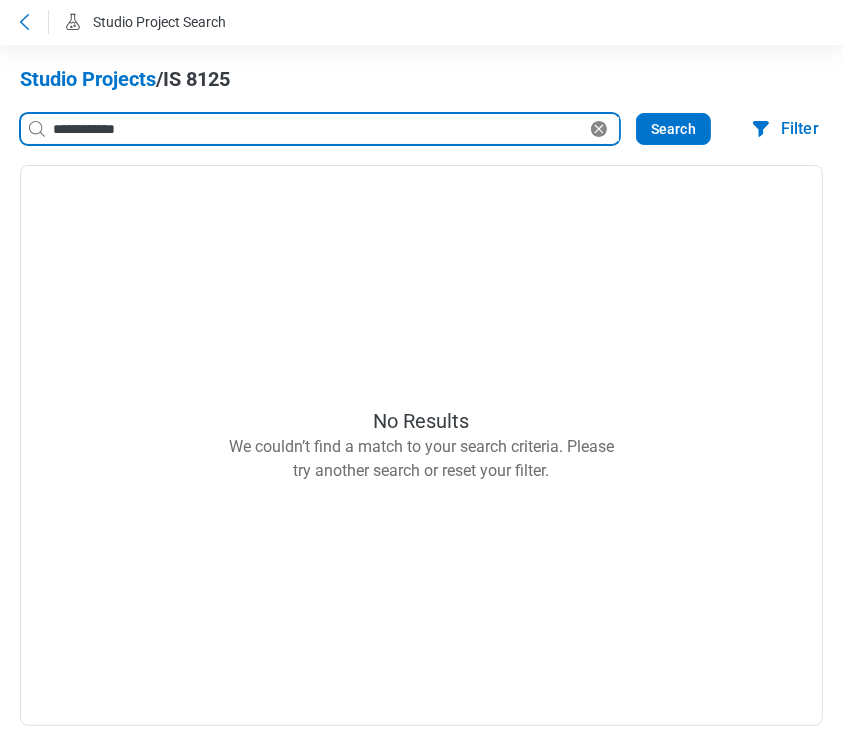 type on "**********" 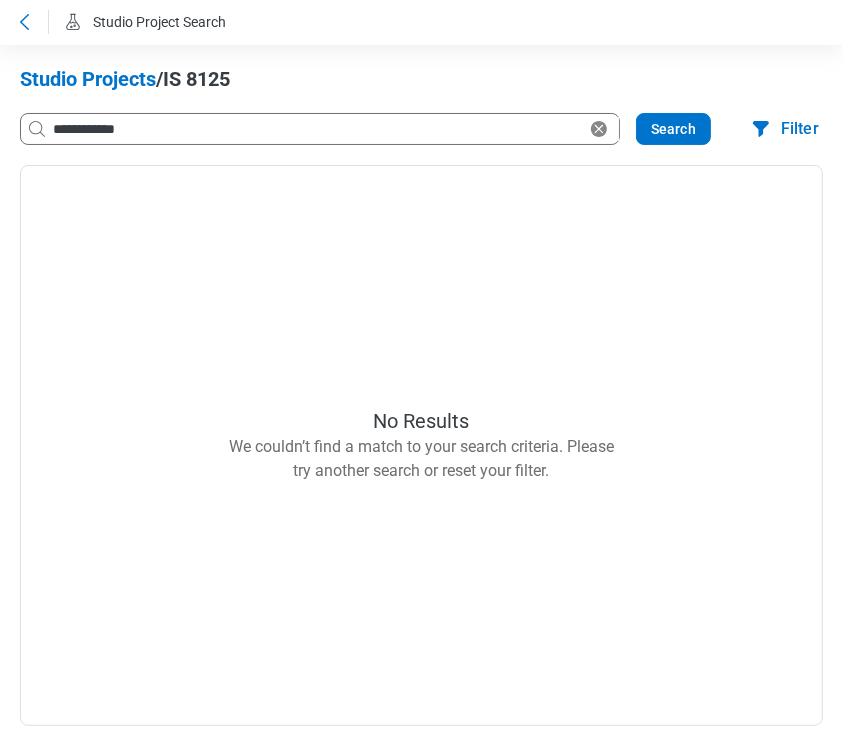 click on "Filter" at bounding box center (800, 129) 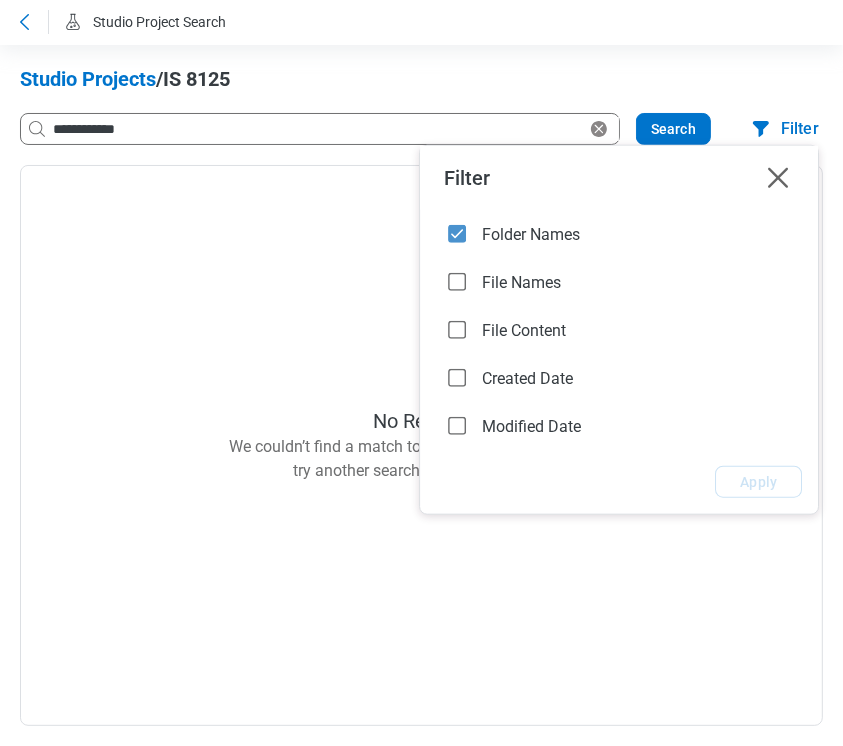 click 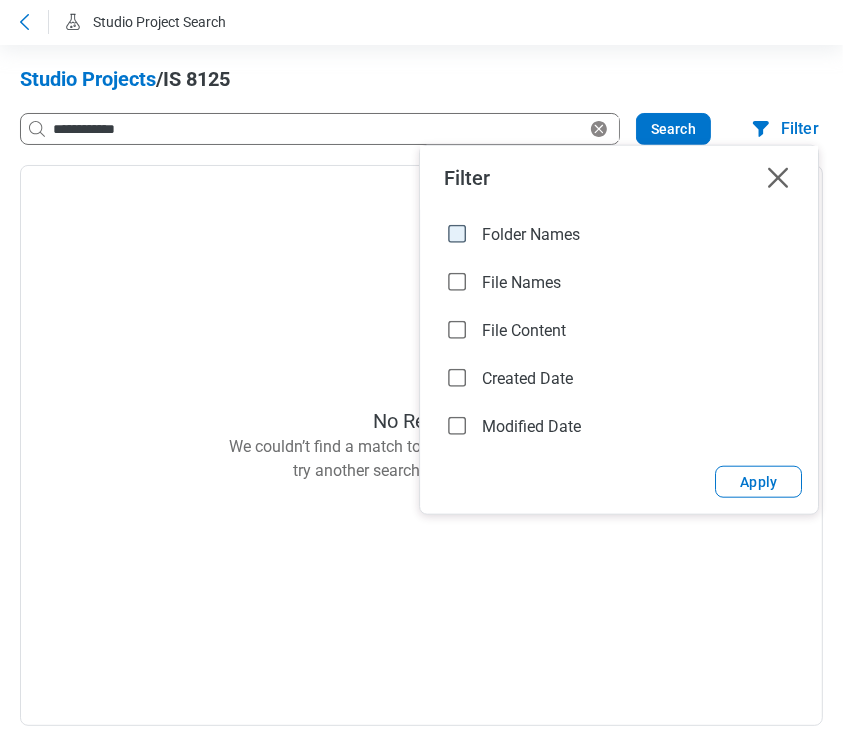 click 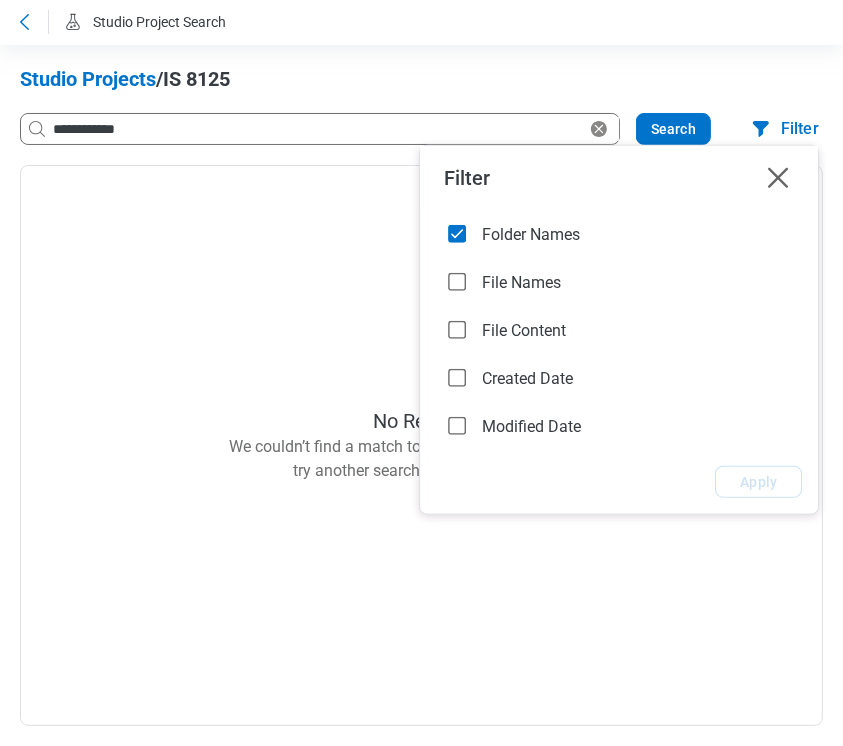 click 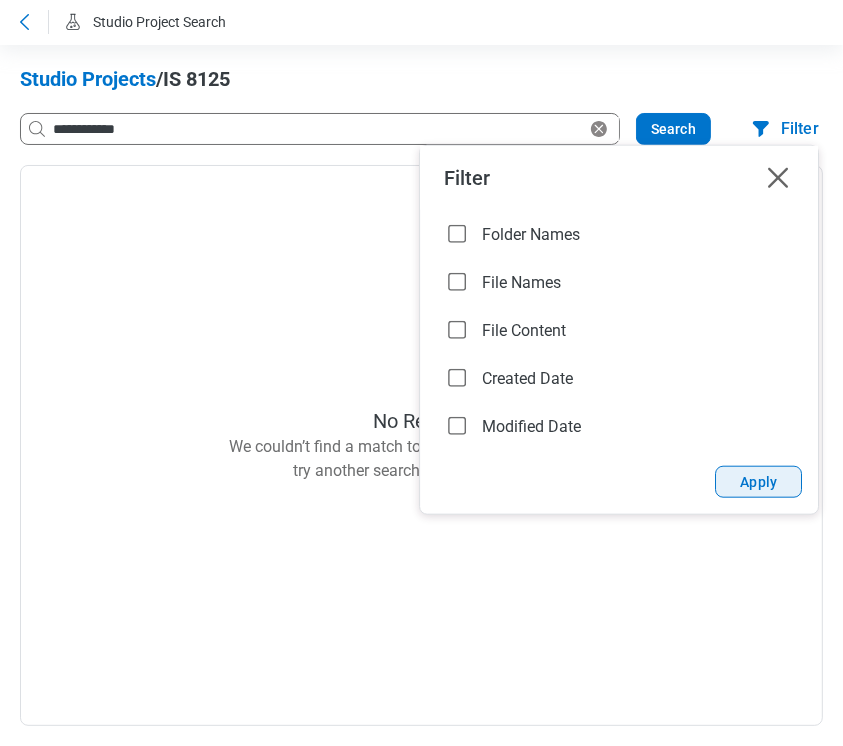 click on "Apply" at bounding box center [758, 482] 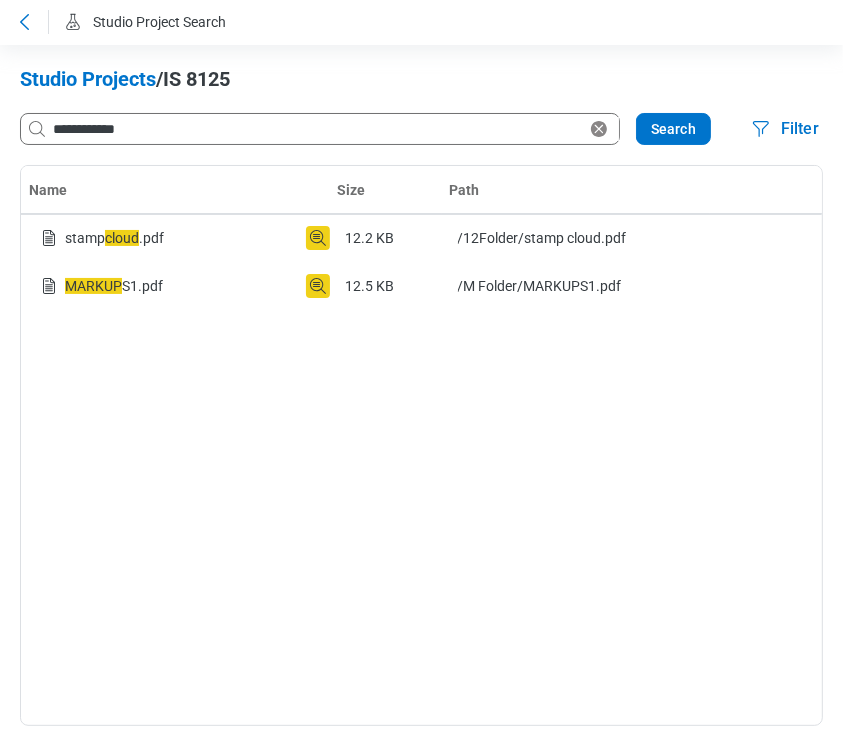 click on "Filter" at bounding box center [800, 129] 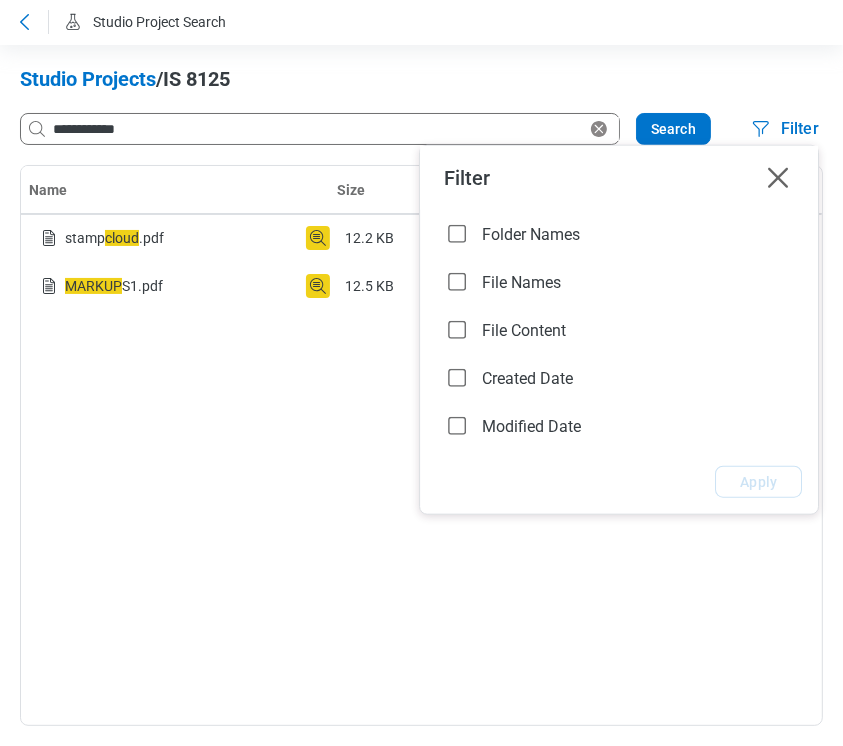 click at bounding box center [457, 282] 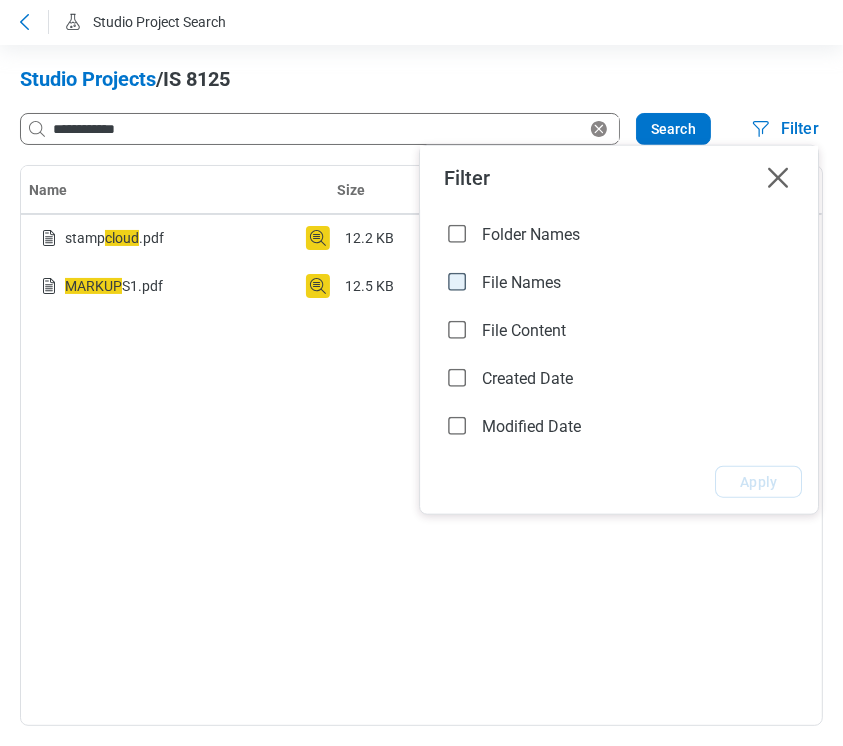 click 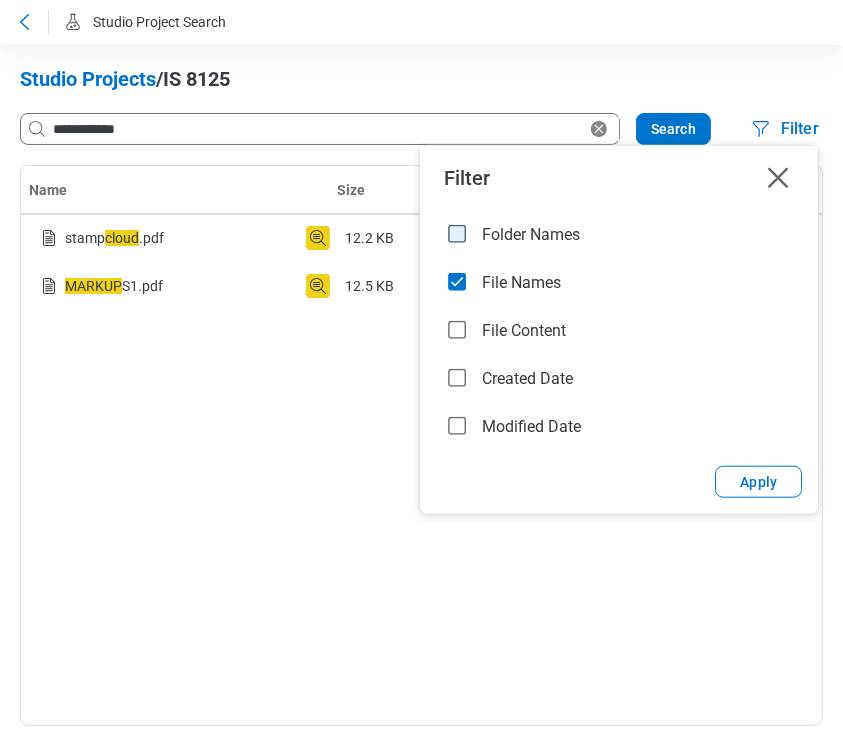 click 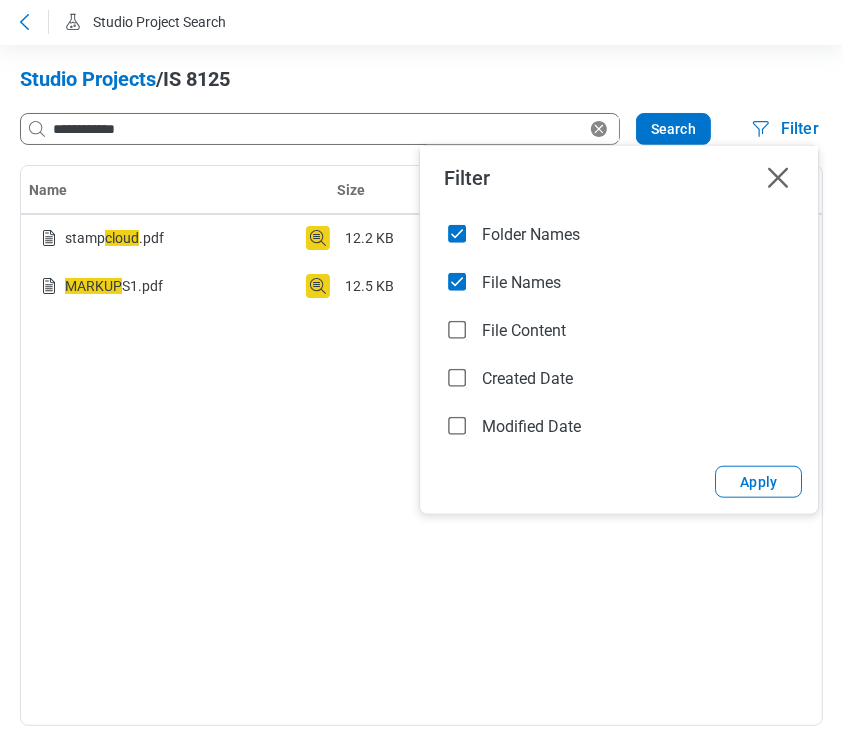 click 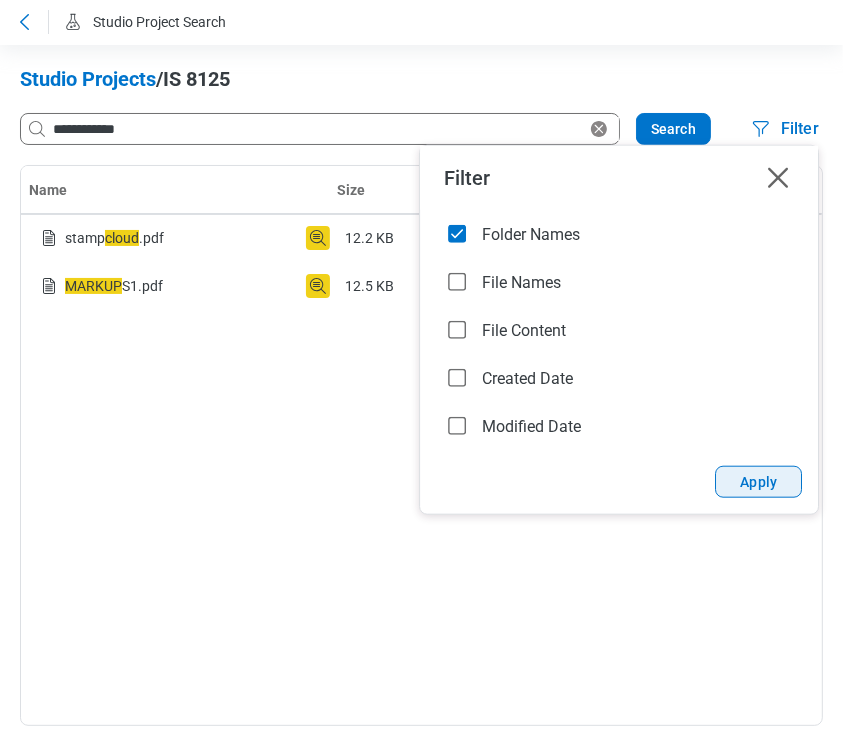 click on "Apply" at bounding box center (758, 482) 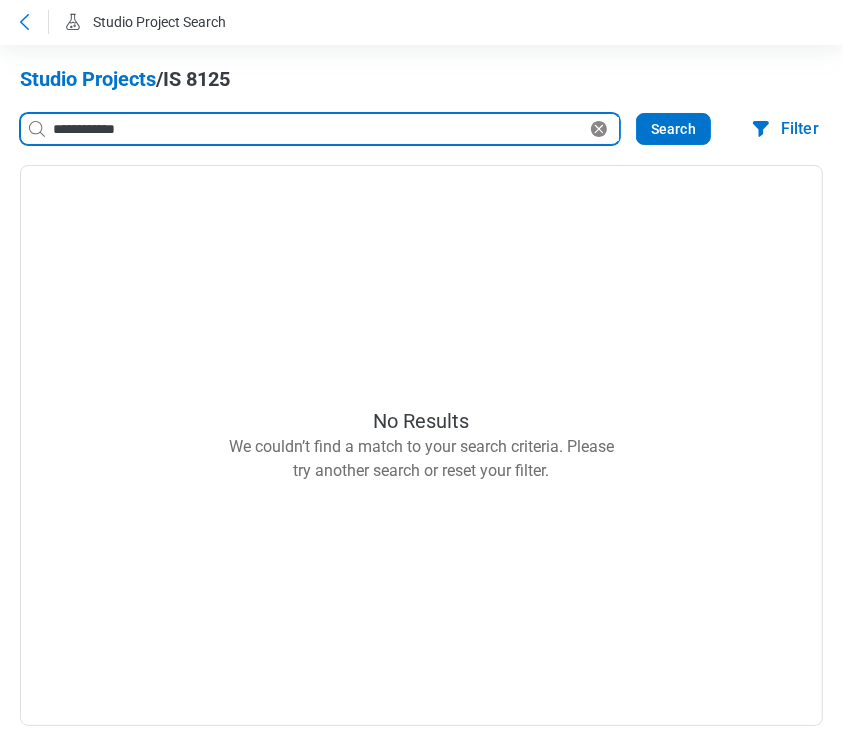 click on "**********" at bounding box center [318, 129] 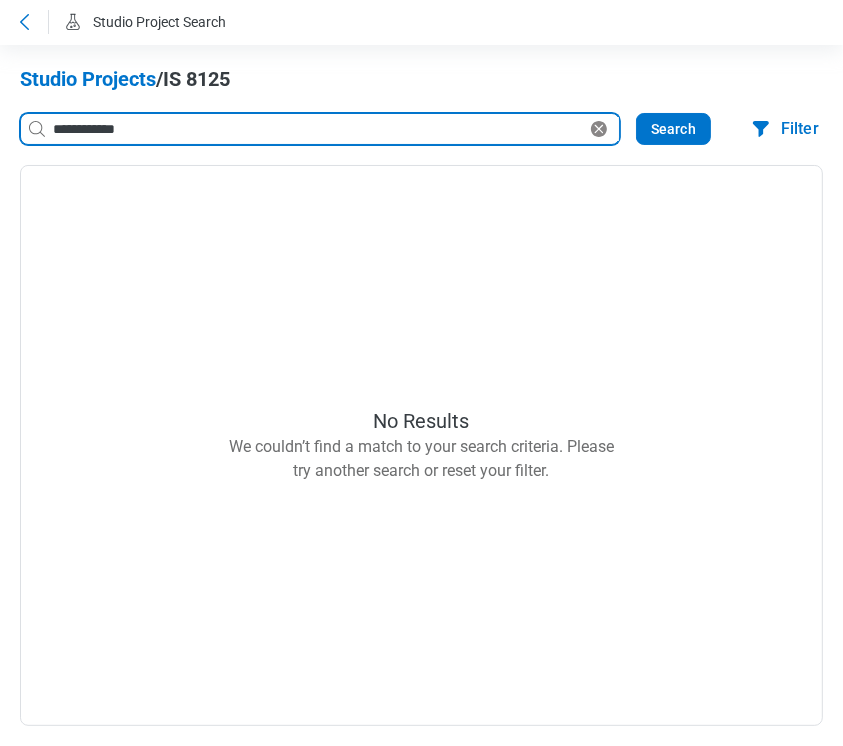 drag, startPoint x: 203, startPoint y: 127, endPoint x: 32, endPoint y: 119, distance: 171.18703 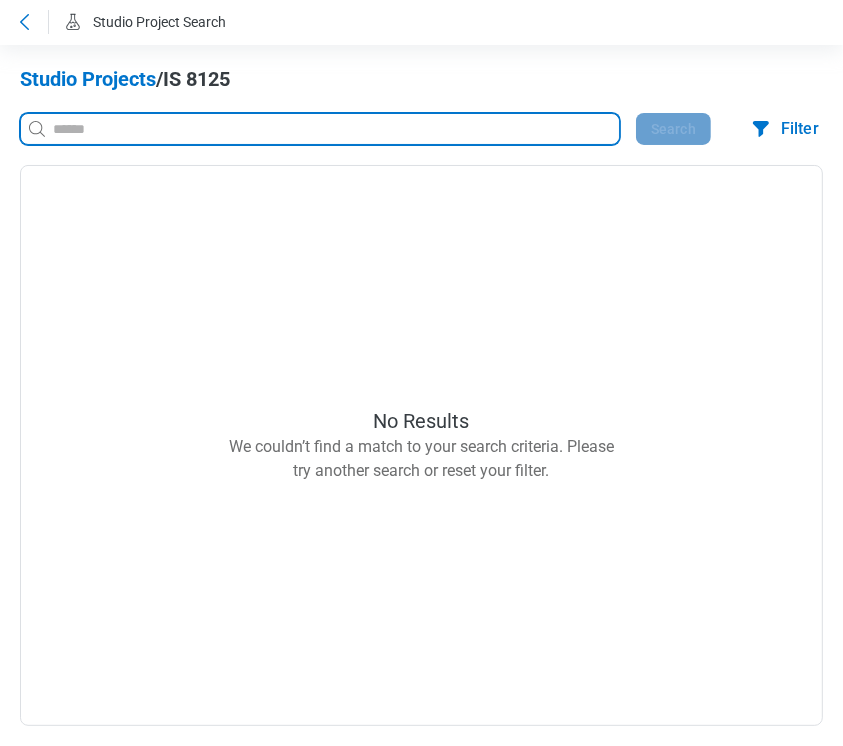type 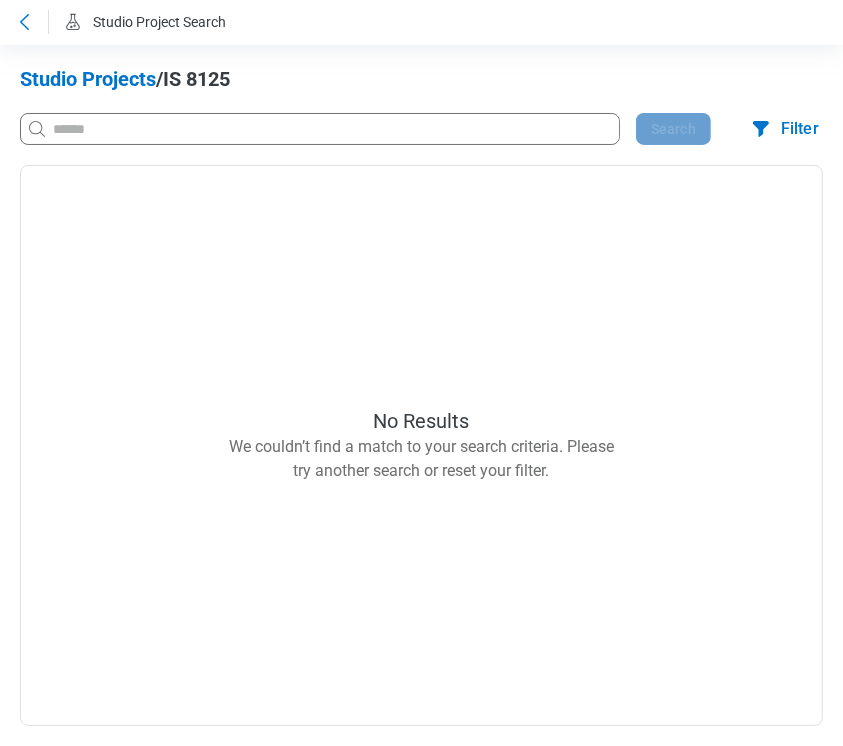 click on "Filter" at bounding box center (800, 129) 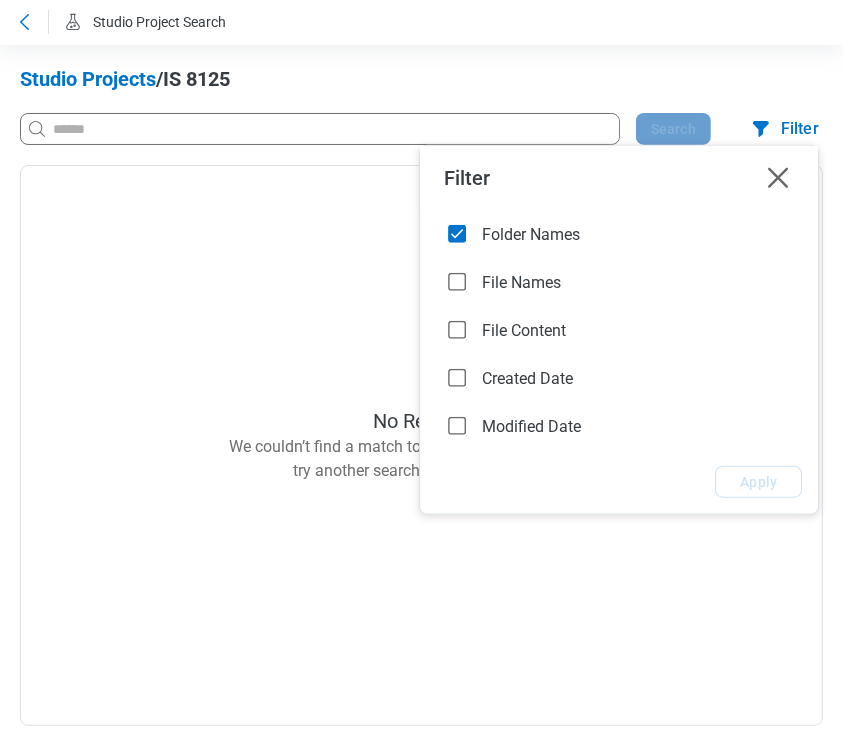 click 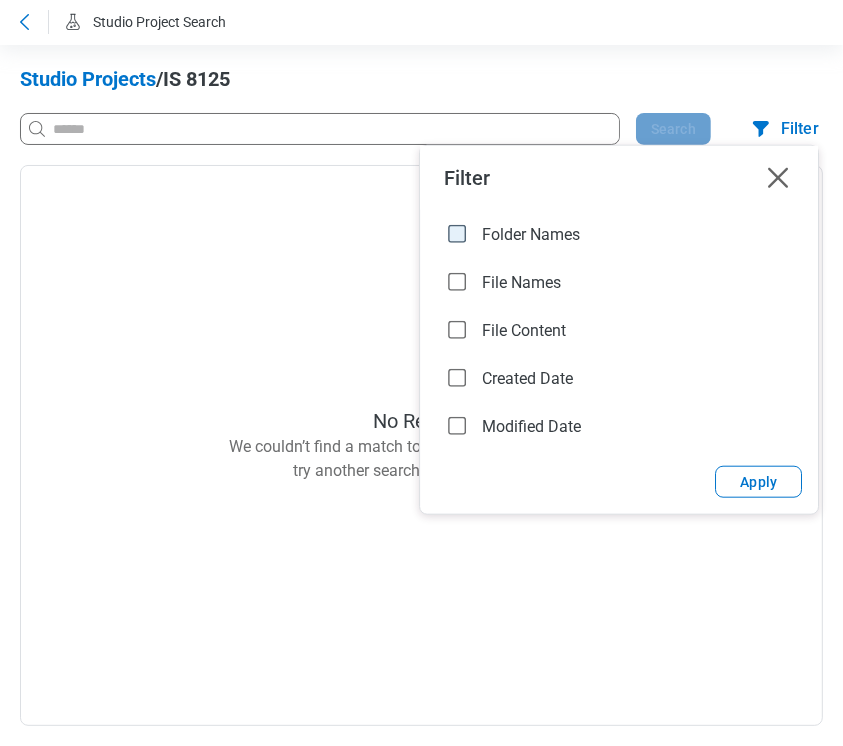 click 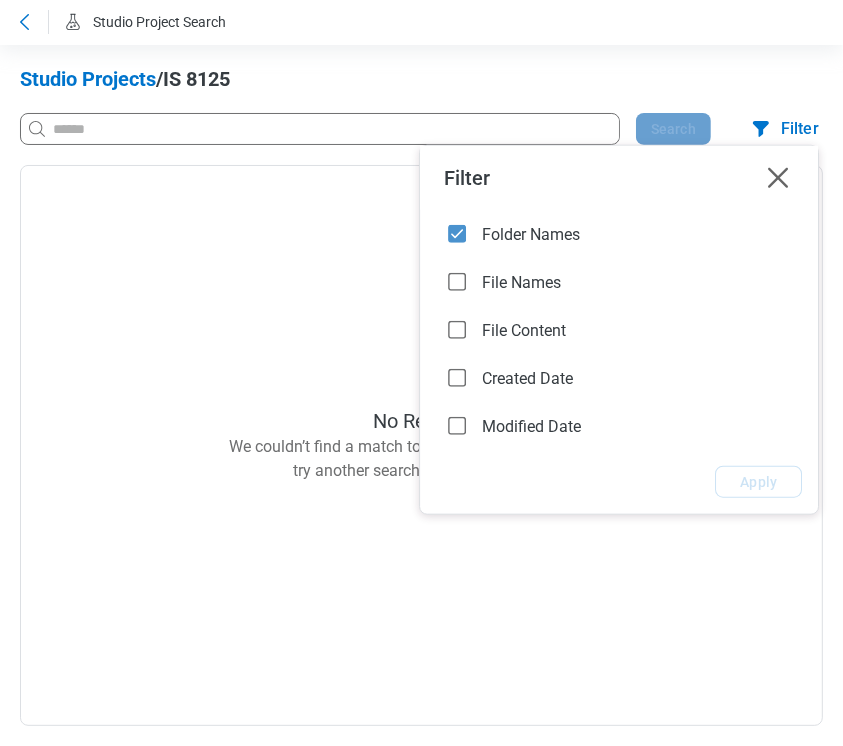 click 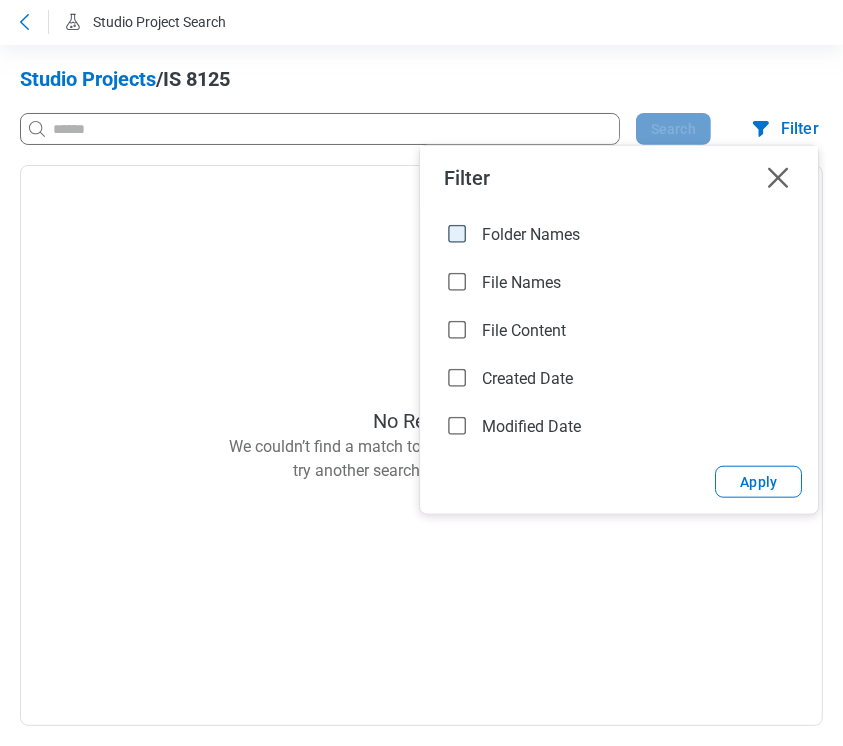 click 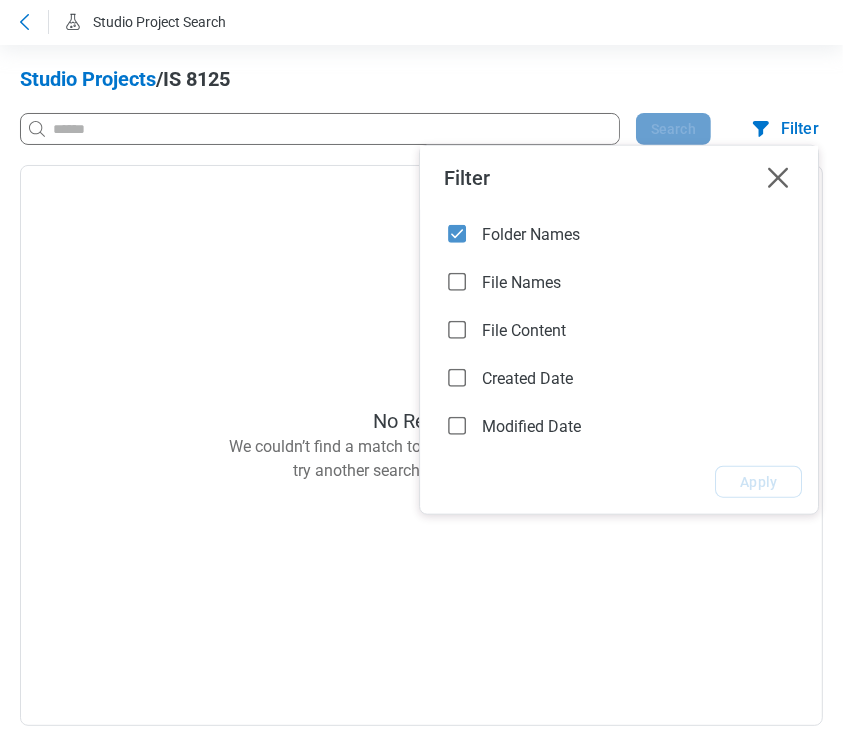 click 